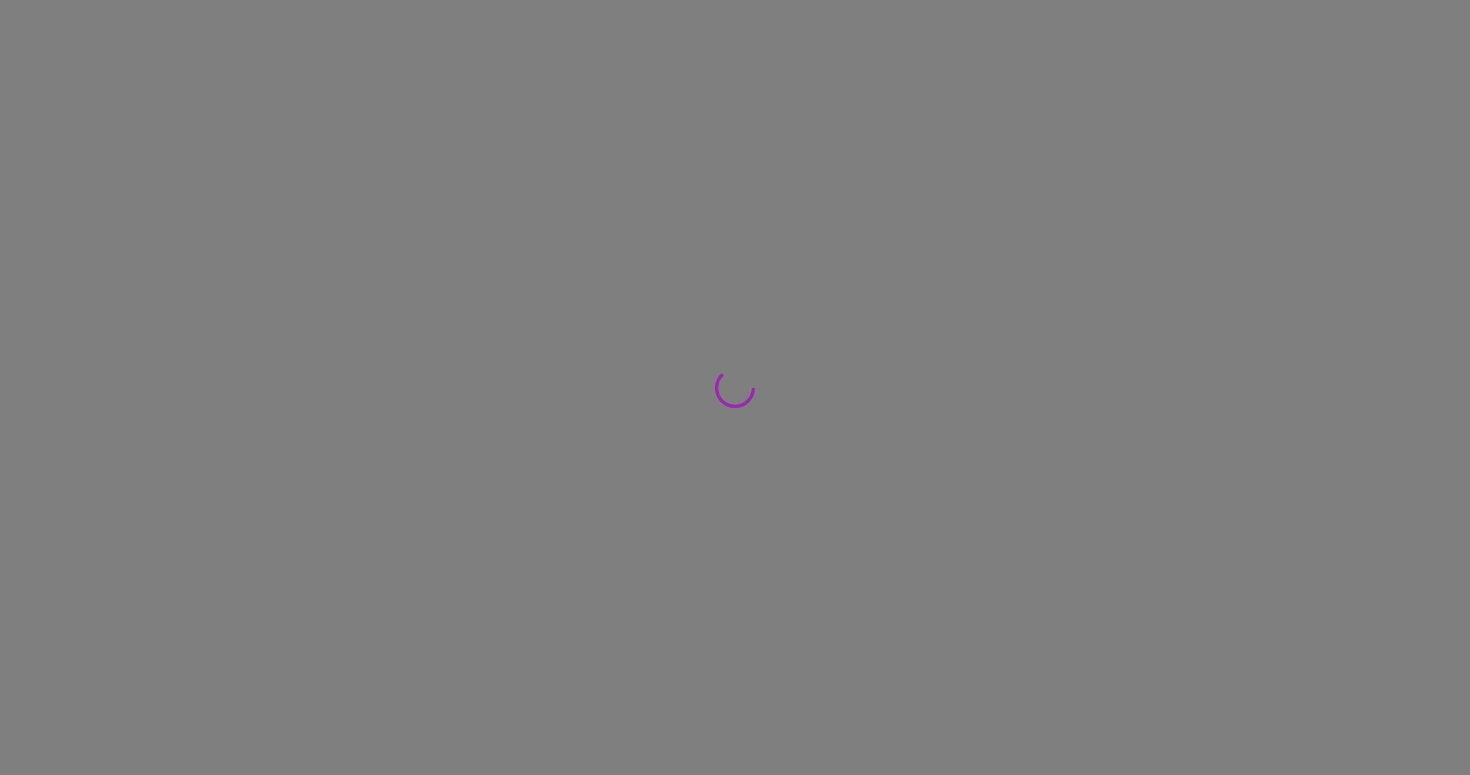 scroll, scrollTop: 0, scrollLeft: 0, axis: both 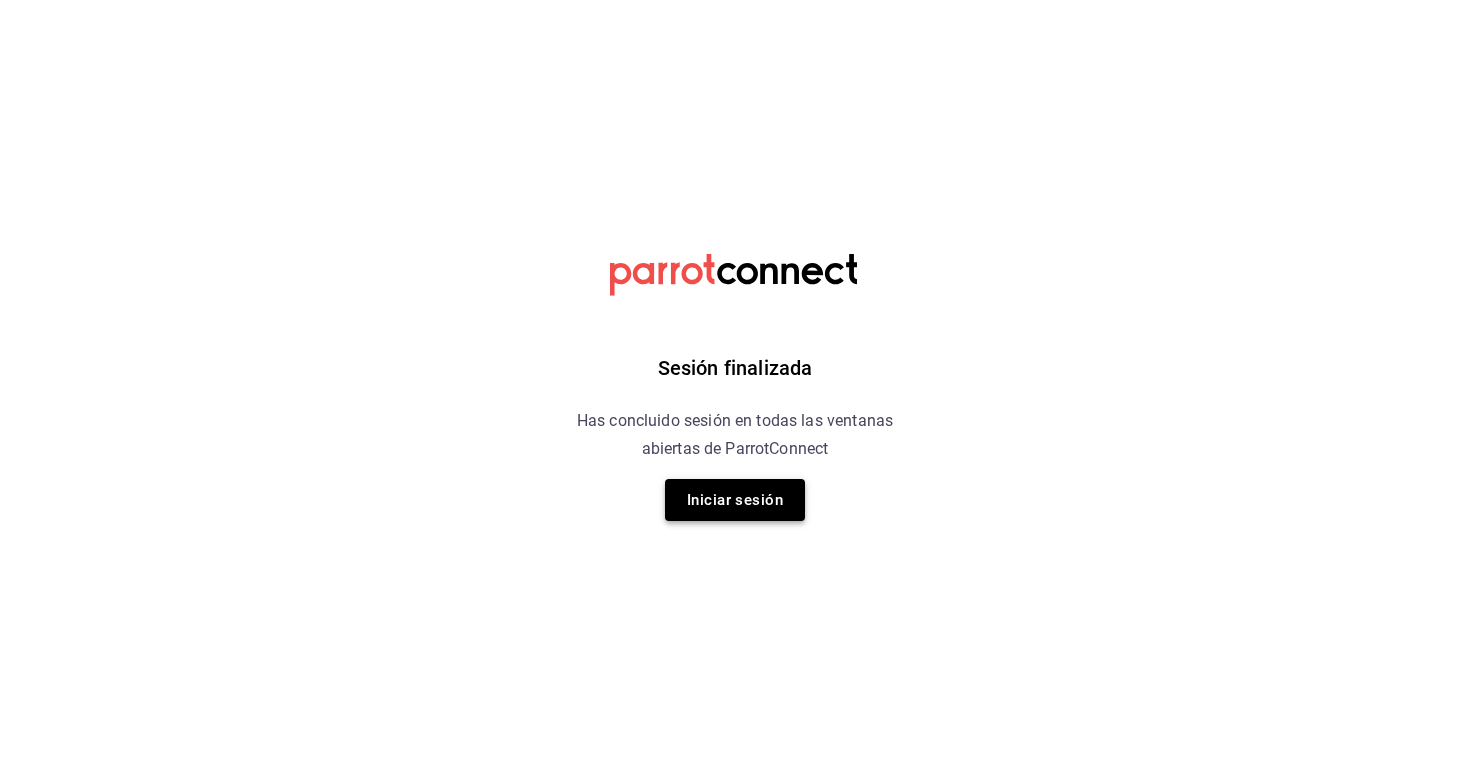 click on "Iniciar sesión" at bounding box center [735, 500] 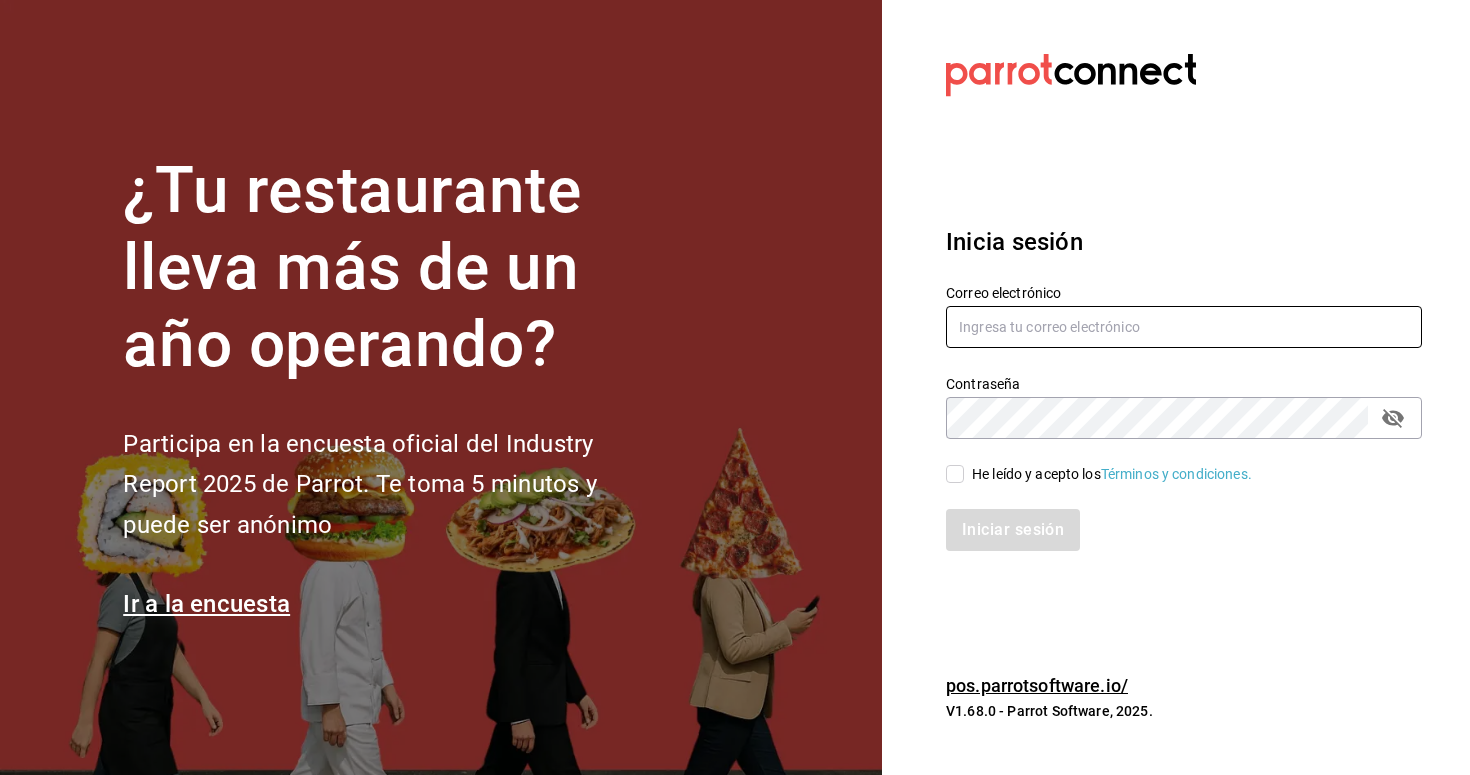 click at bounding box center [1184, 327] 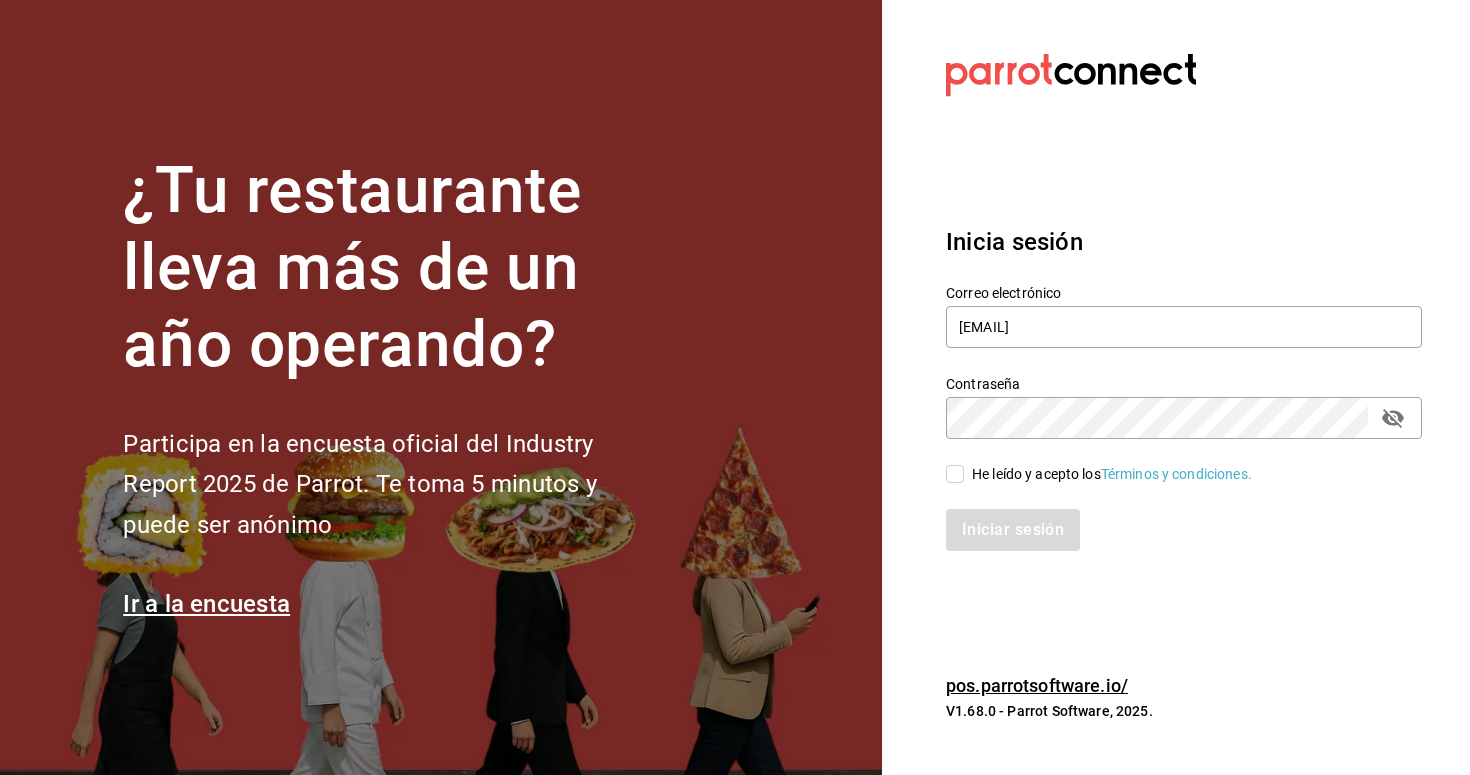 click on "He leído y acepto los  Términos y condiciones." at bounding box center (1099, 474) 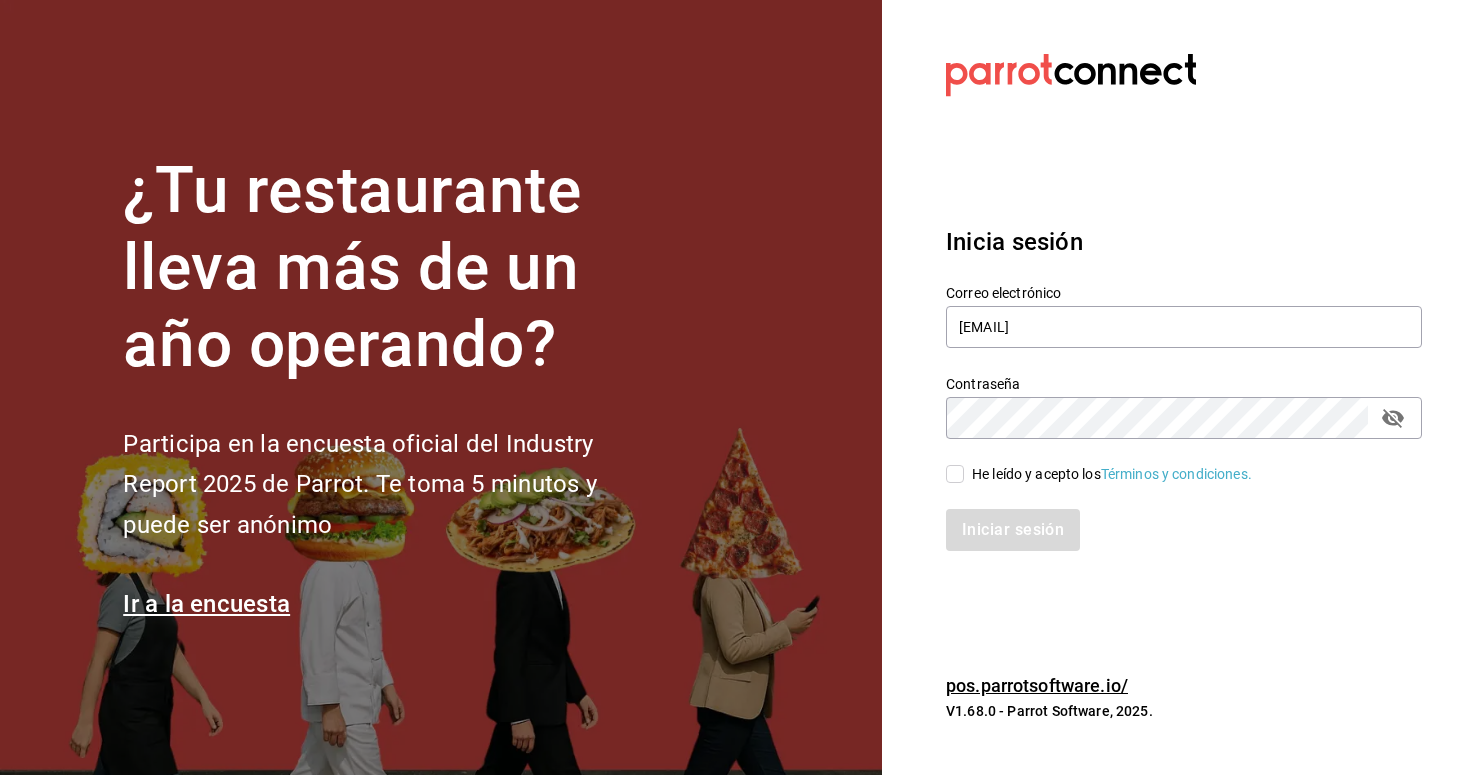 checkbox on "true" 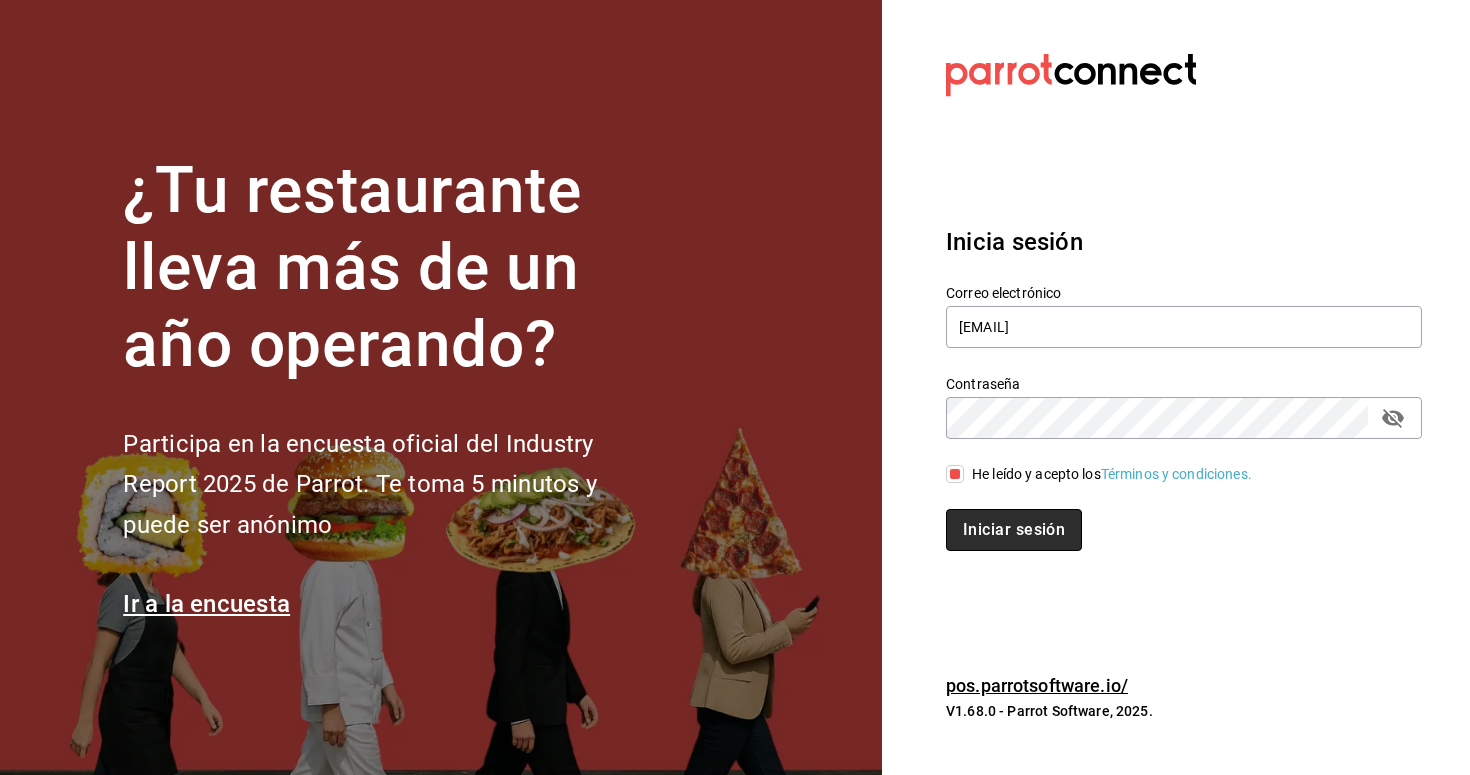 click on "Iniciar sesión" at bounding box center (1014, 530) 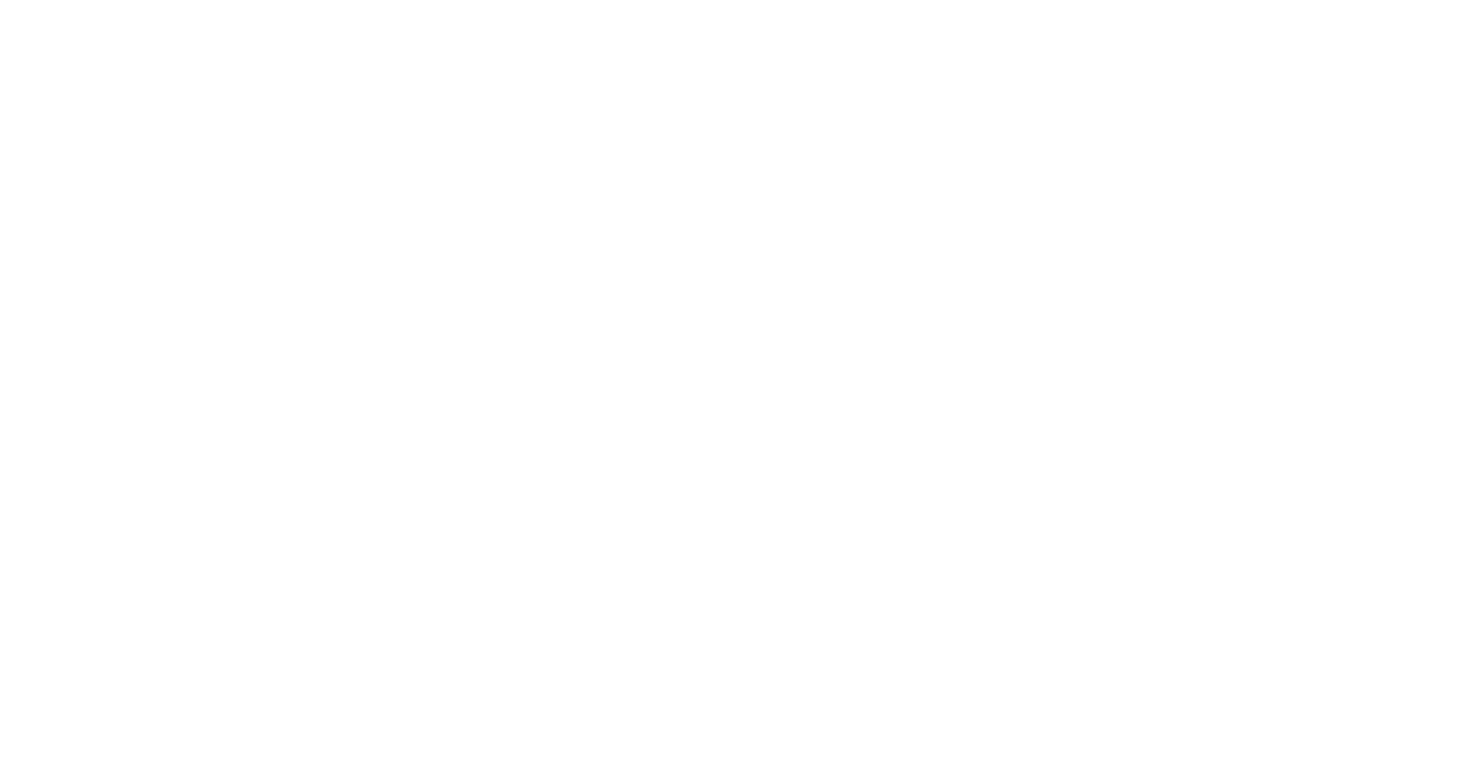 scroll, scrollTop: 0, scrollLeft: 0, axis: both 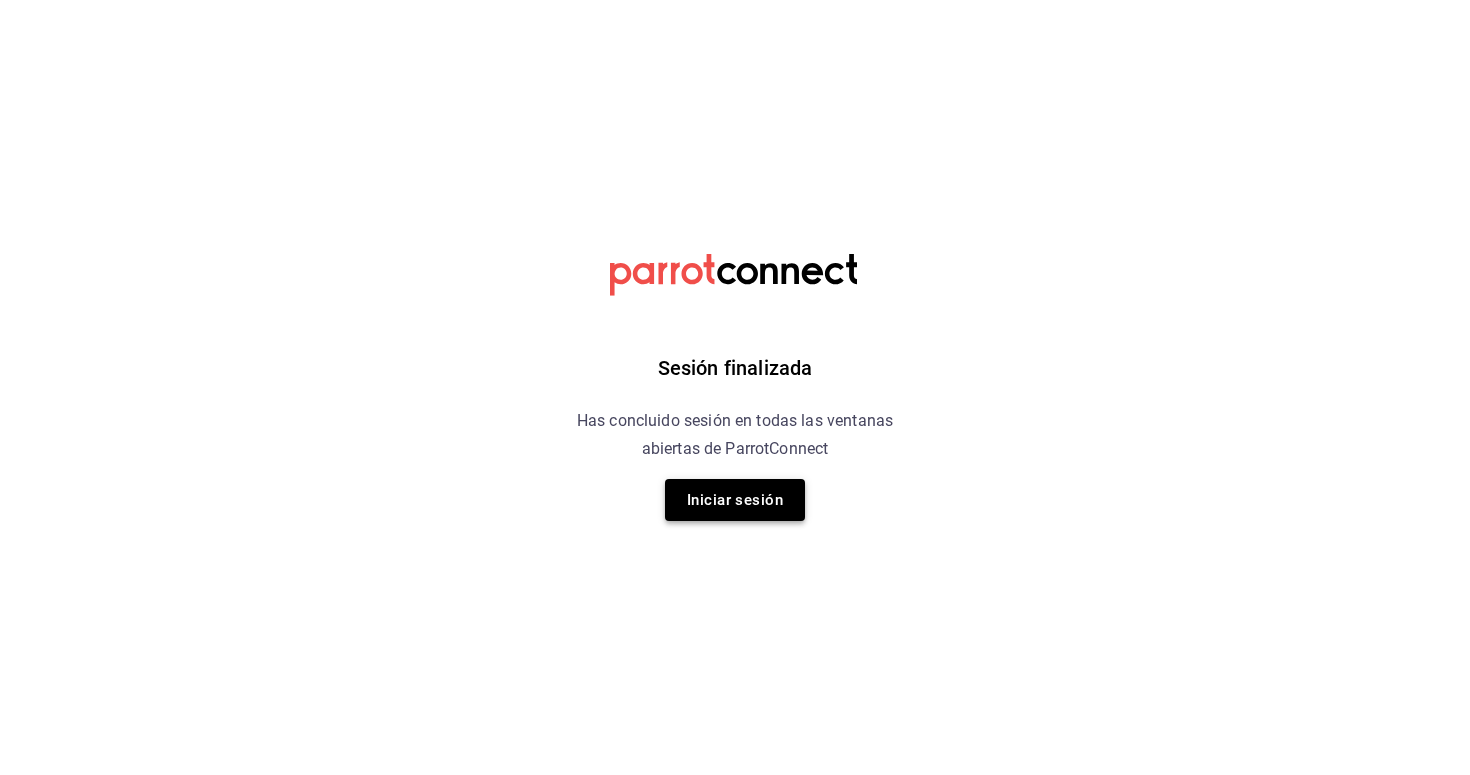 click on "Iniciar sesión" at bounding box center [735, 500] 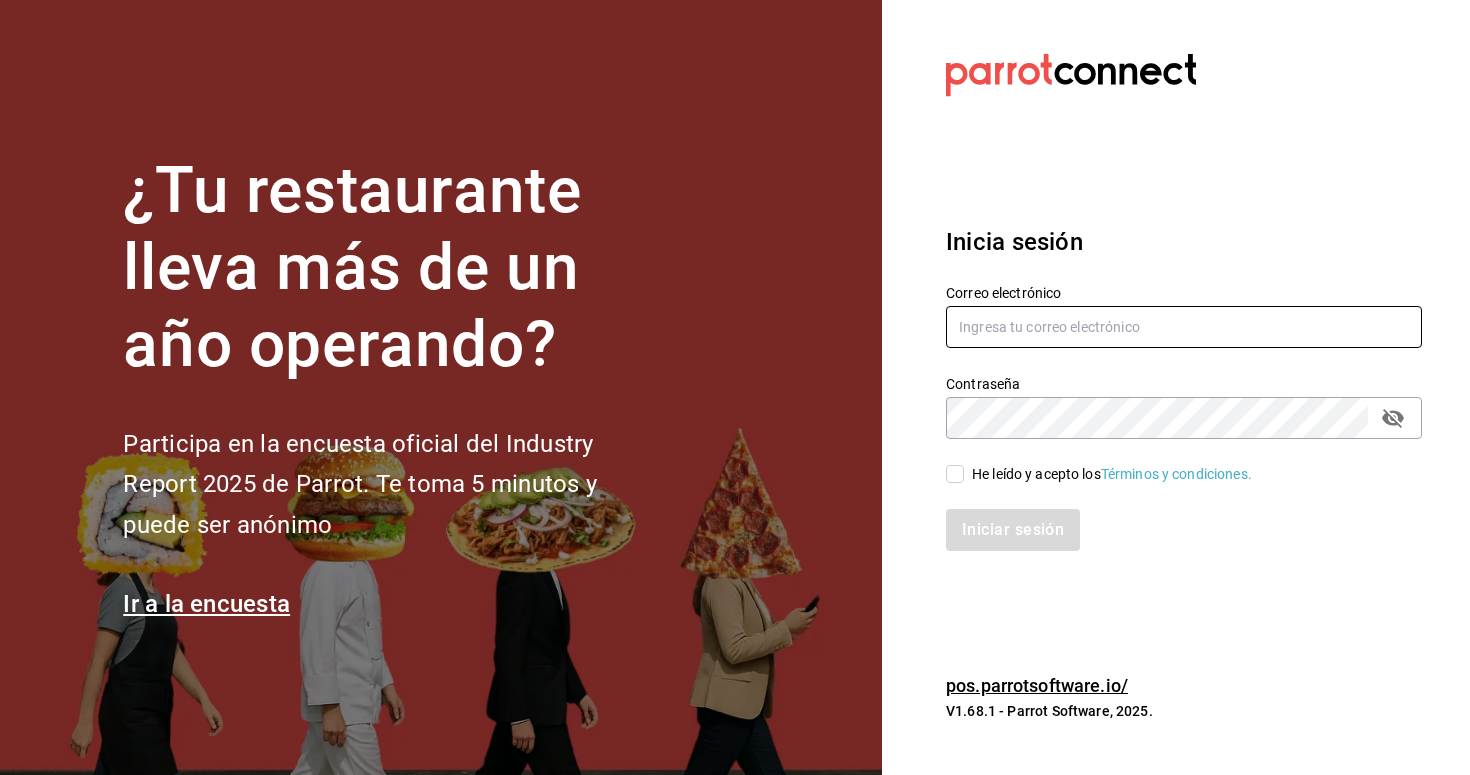 click at bounding box center (1184, 327) 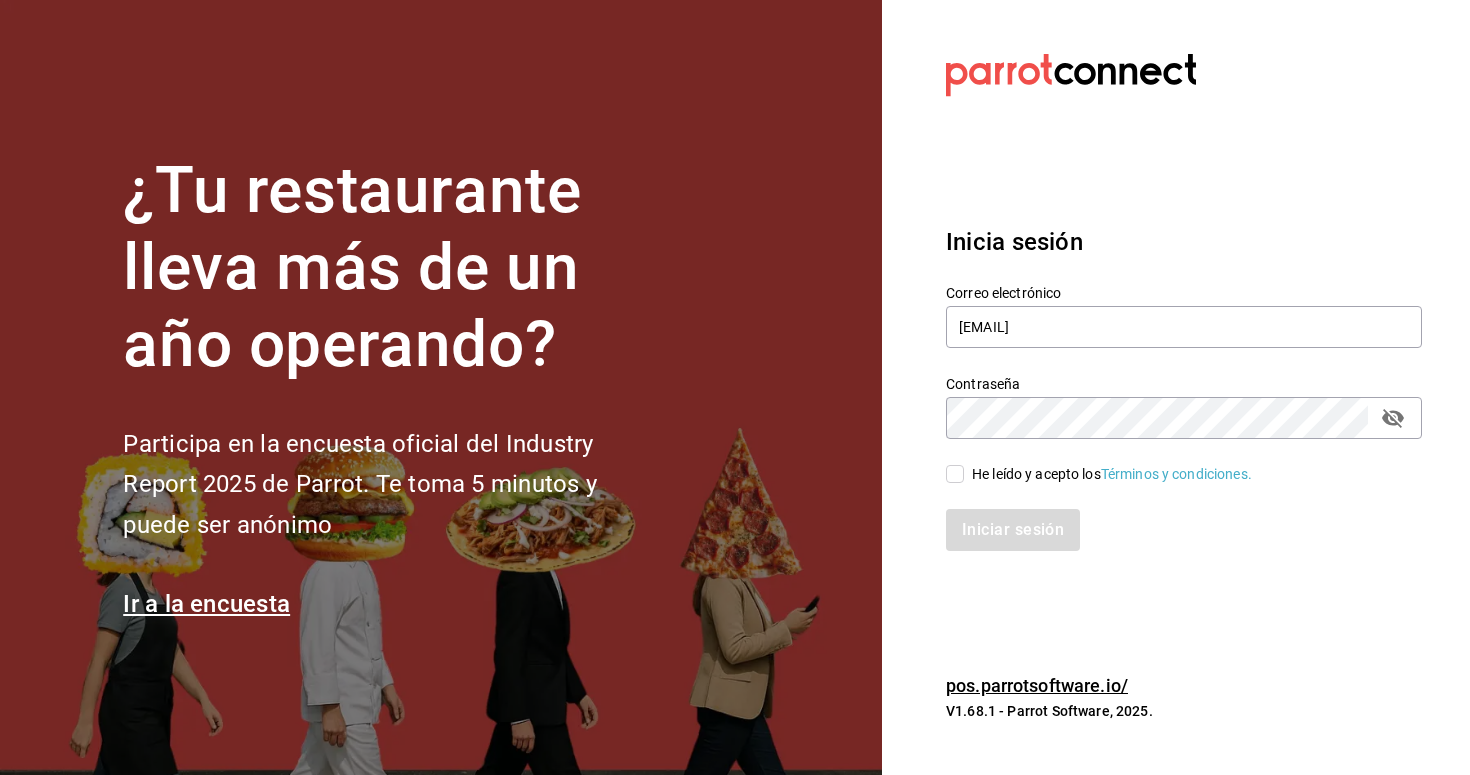 click on "He leído y acepto los  Términos y condiciones." at bounding box center [955, 474] 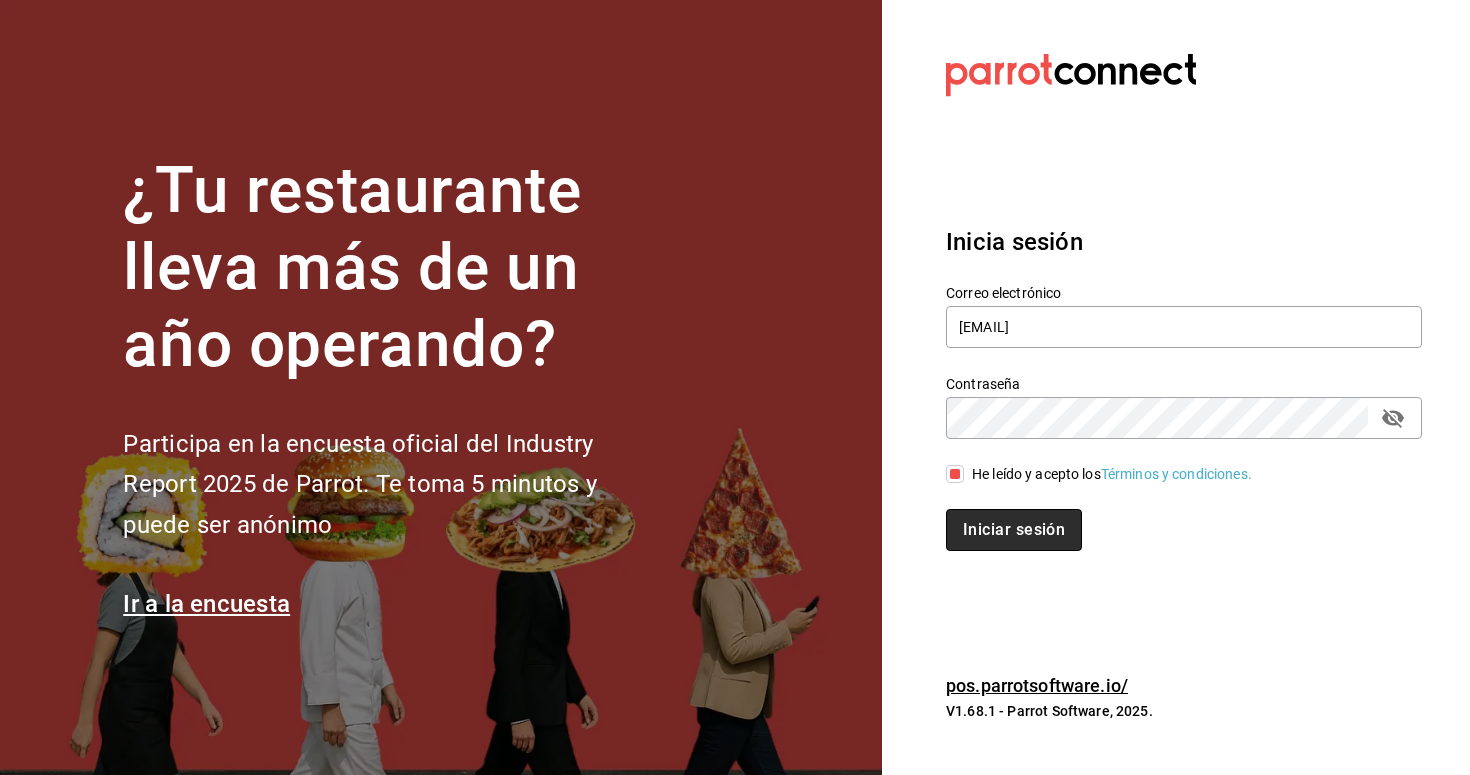 click on "Iniciar sesión" at bounding box center [1014, 530] 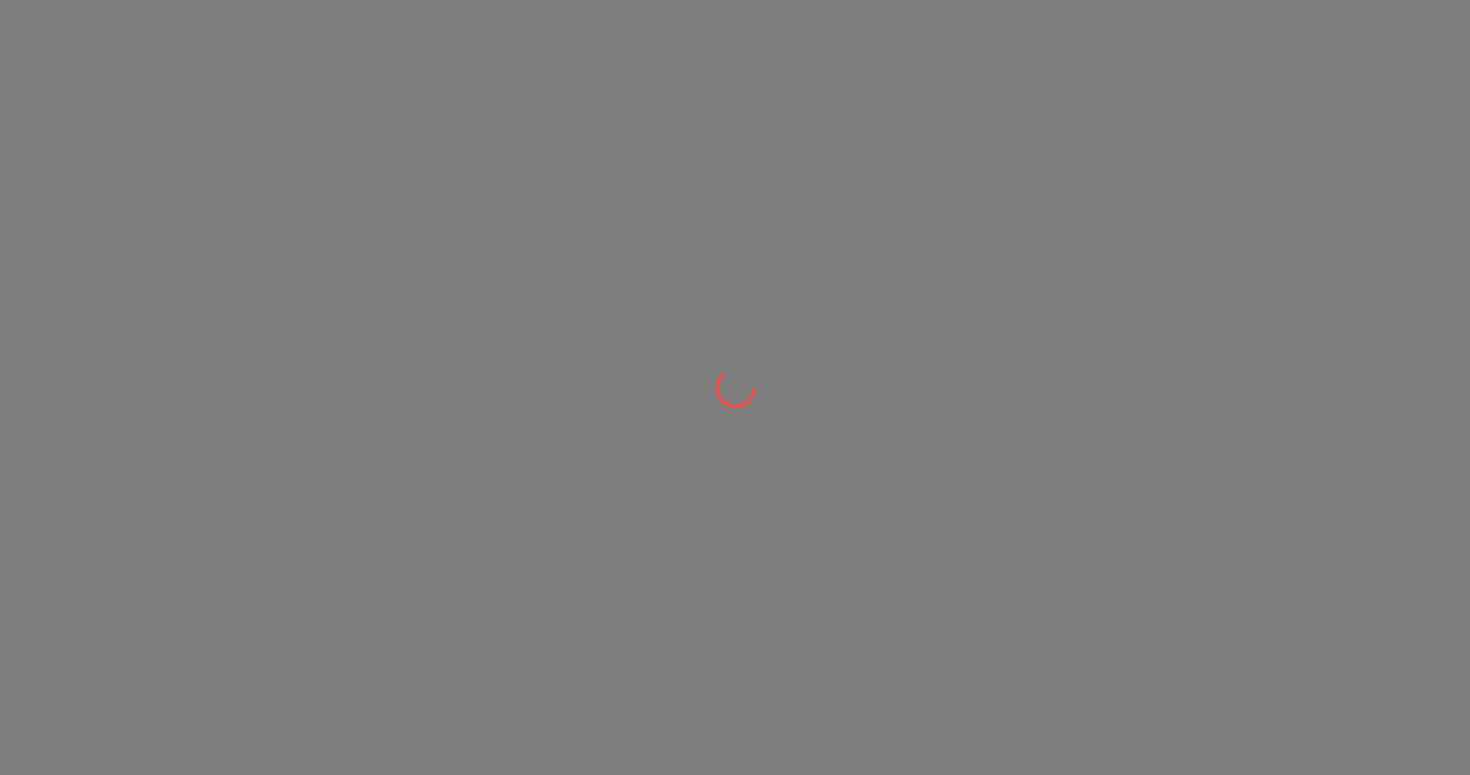 scroll, scrollTop: 0, scrollLeft: 0, axis: both 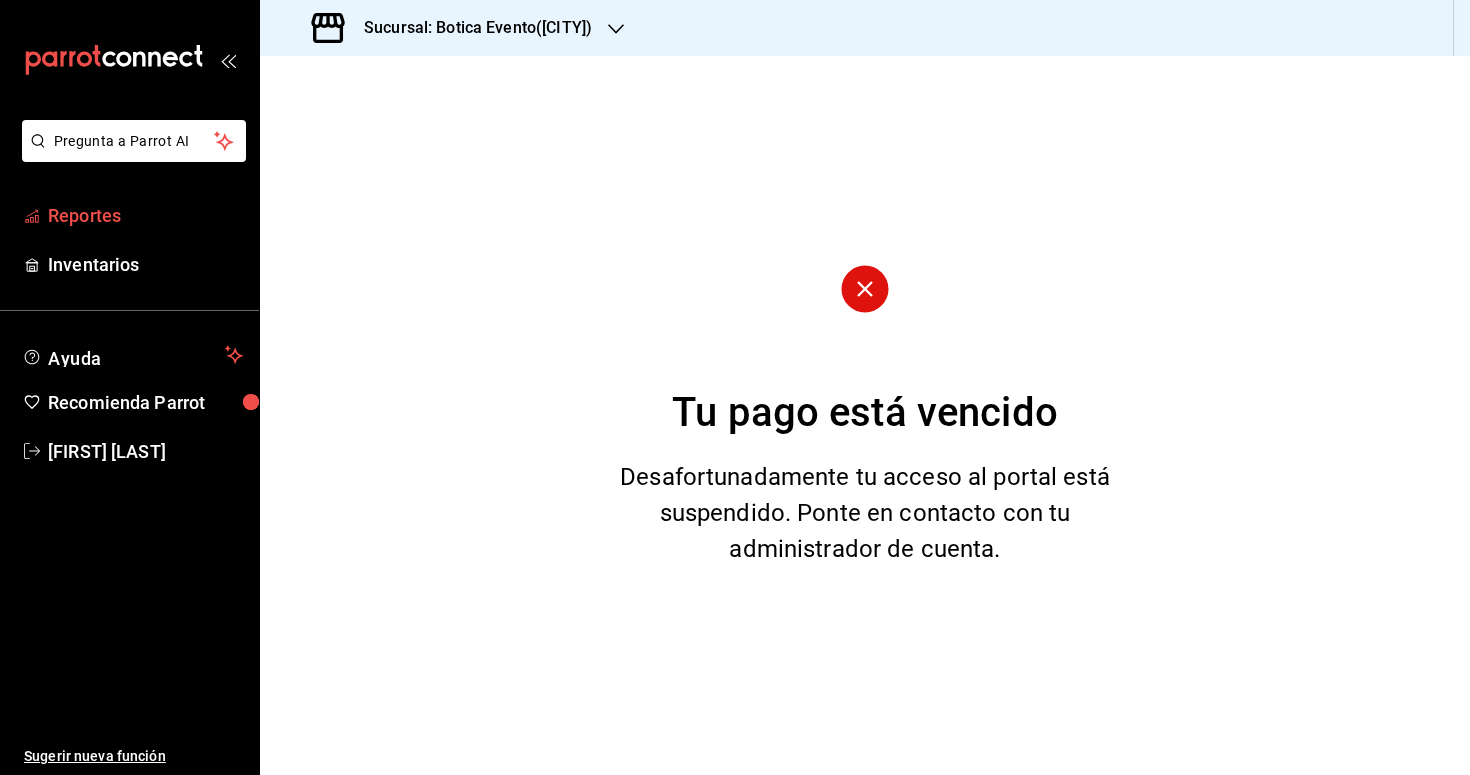 click on "Reportes" at bounding box center (145, 215) 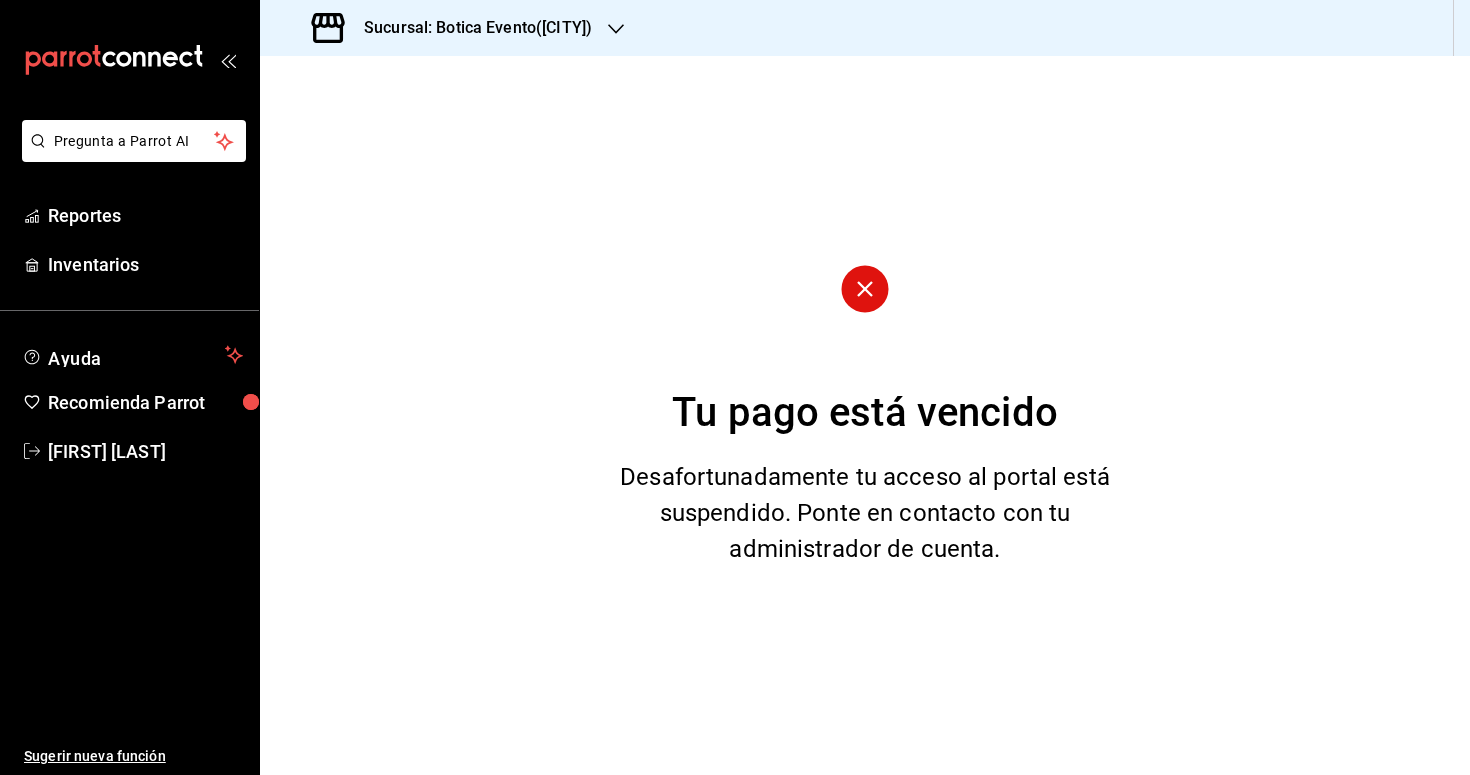 click on "Sucursal: Botica Evento([CITY])" at bounding box center [470, 28] 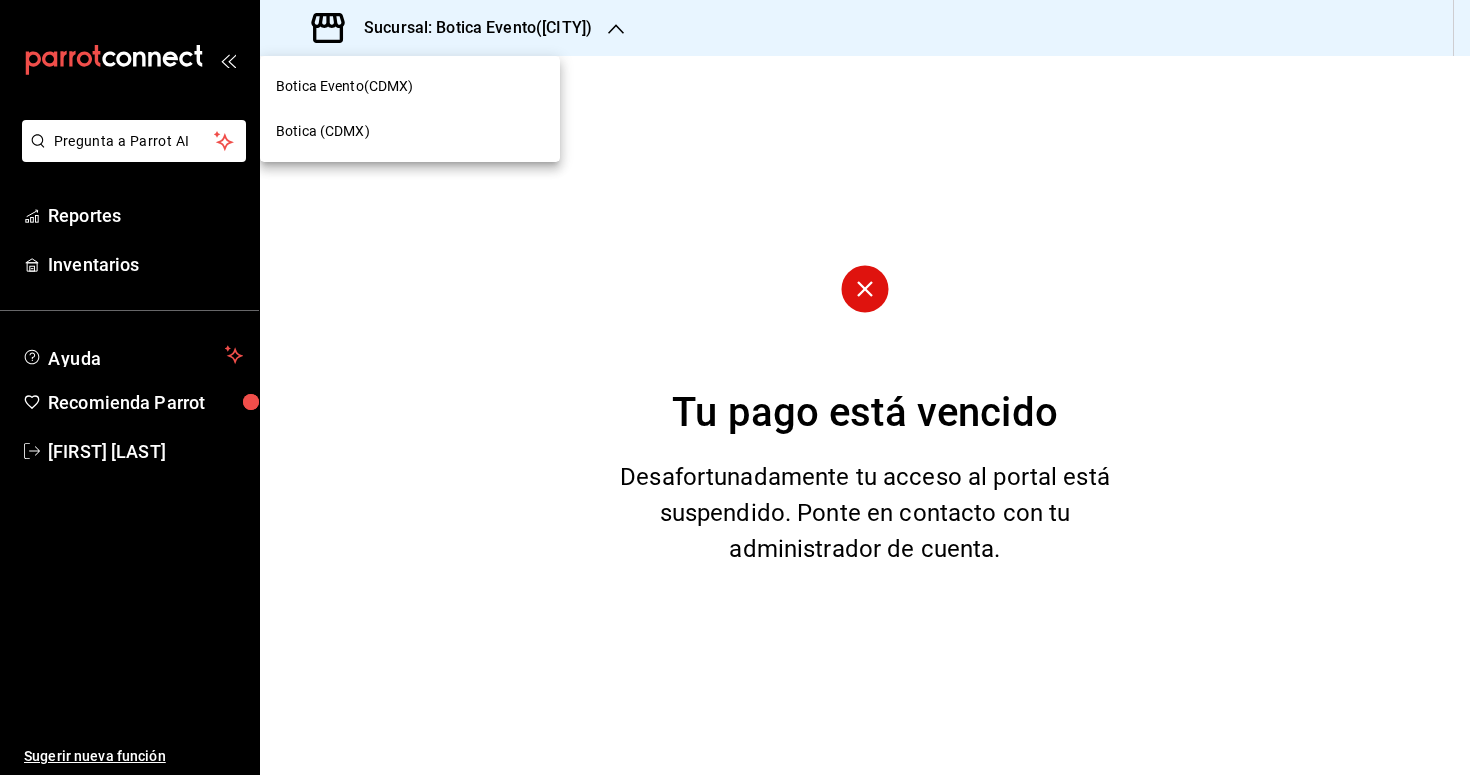 click on "Botica (CDMX)" at bounding box center [323, 131] 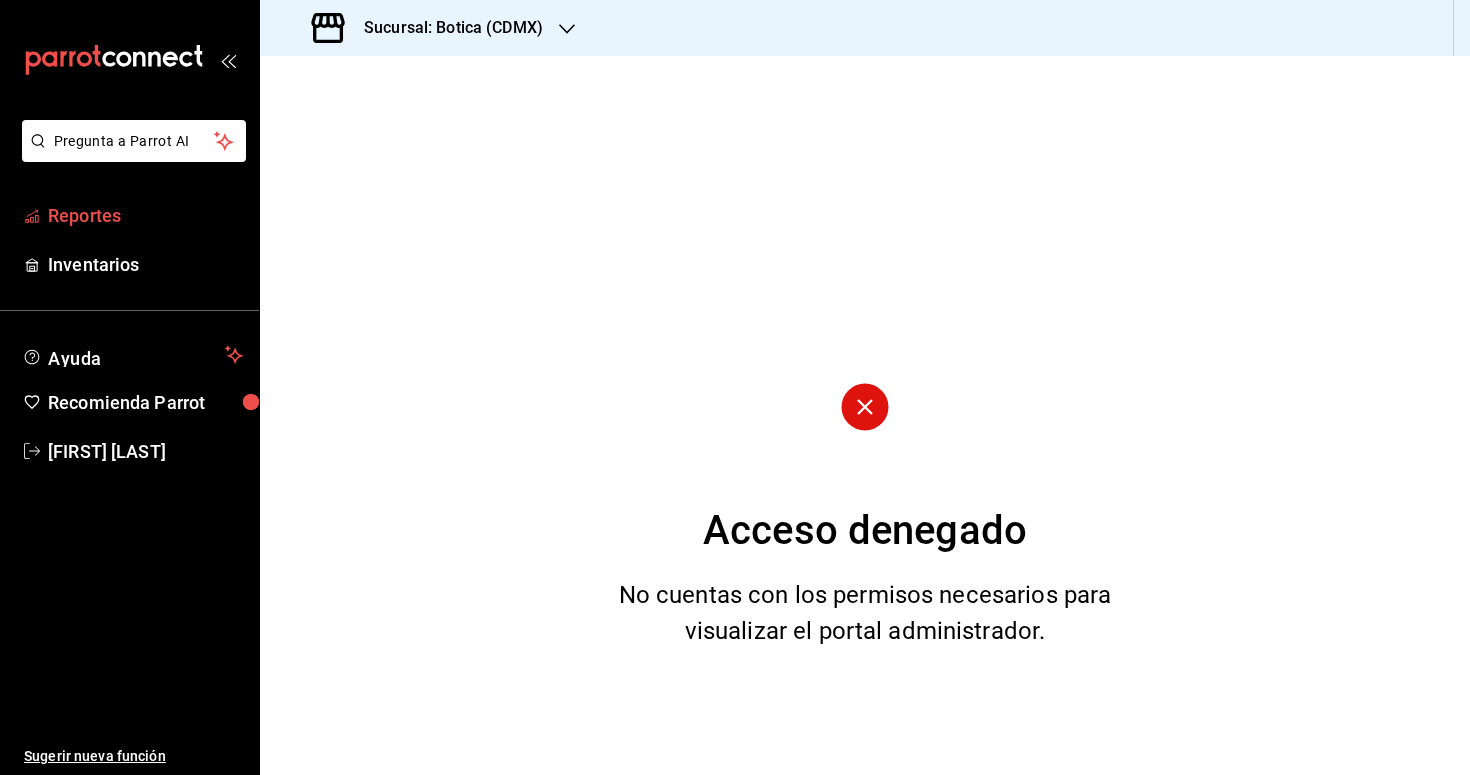 click on "Reportes" at bounding box center (145, 215) 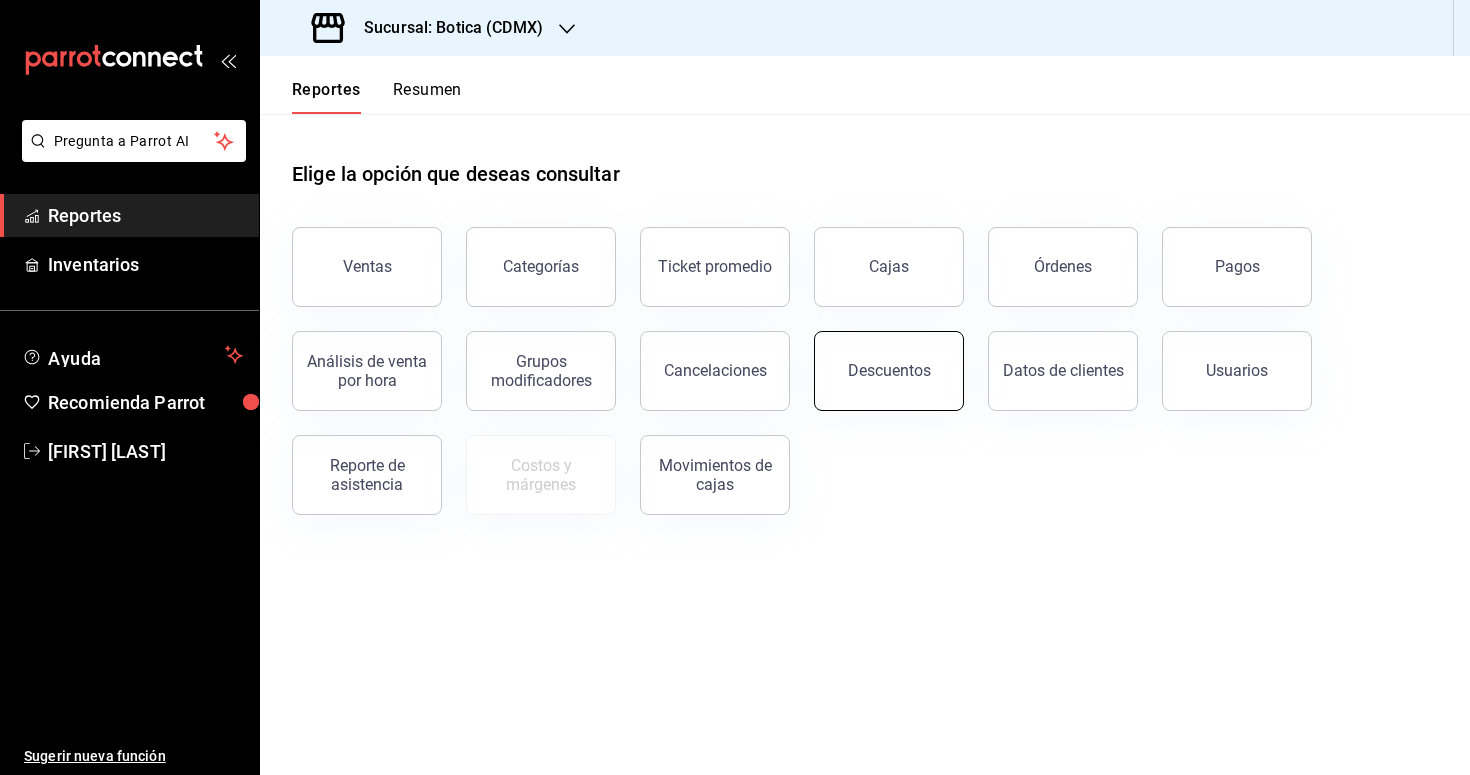 click on "Descuentos" at bounding box center [889, 371] 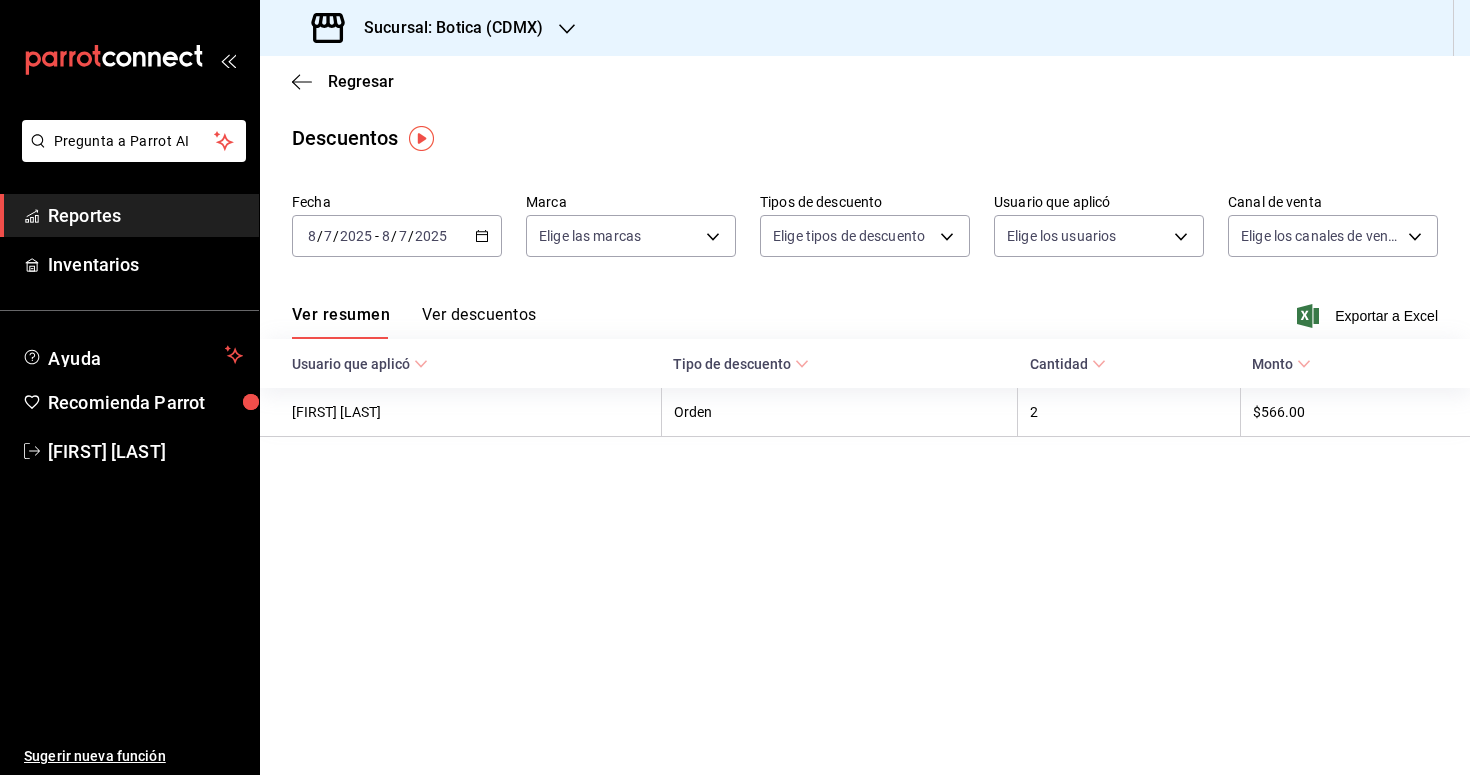 click 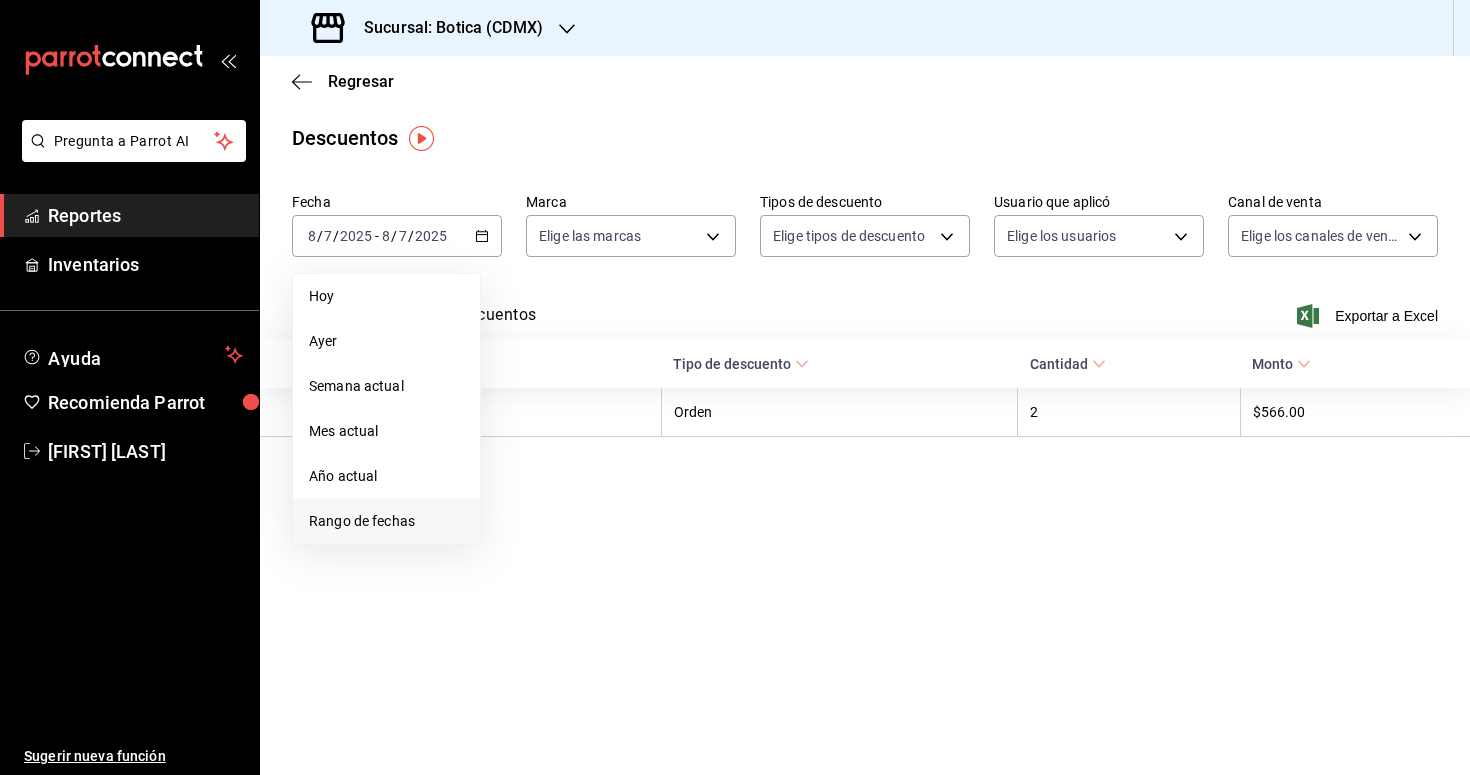click on "Rango de fechas" at bounding box center (386, 521) 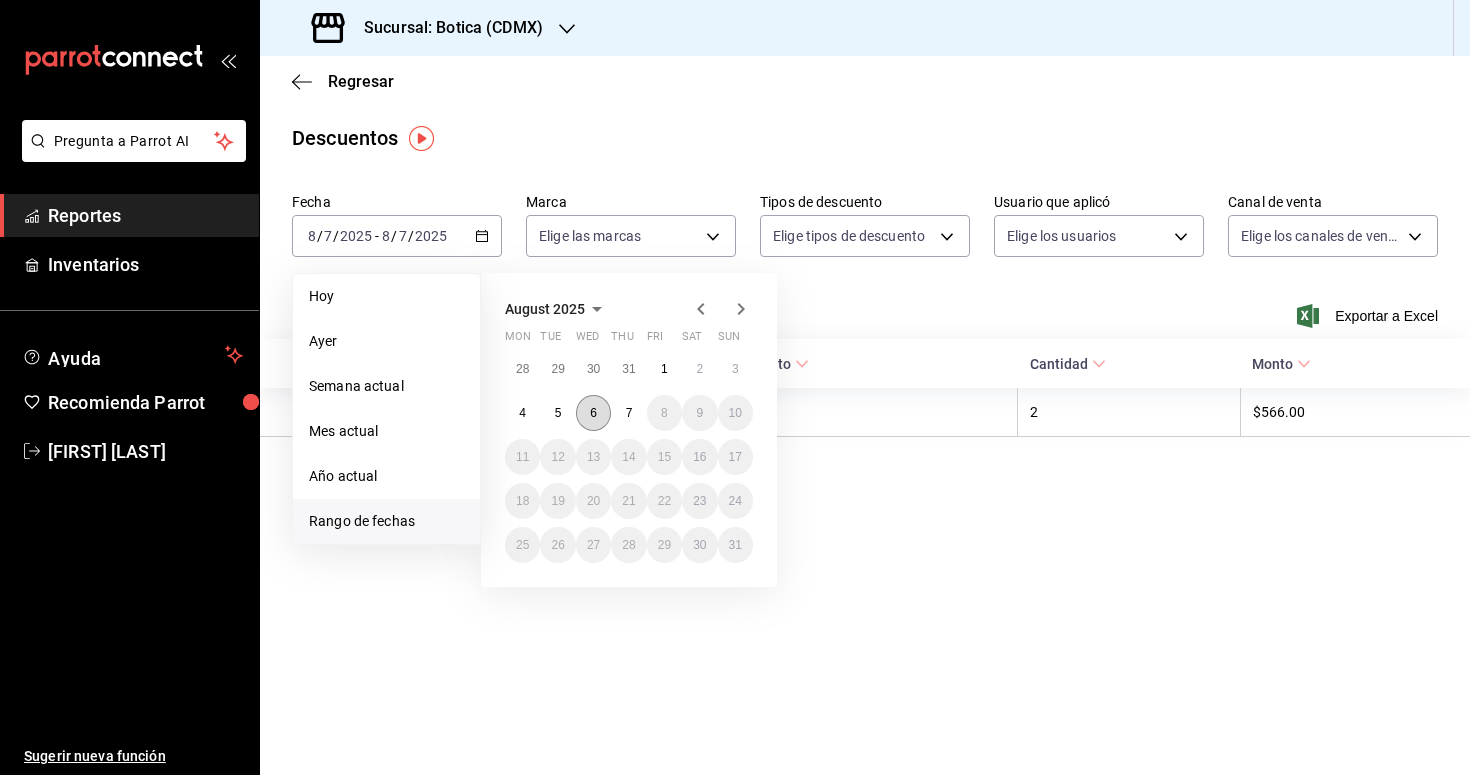 click on "6" at bounding box center [593, 413] 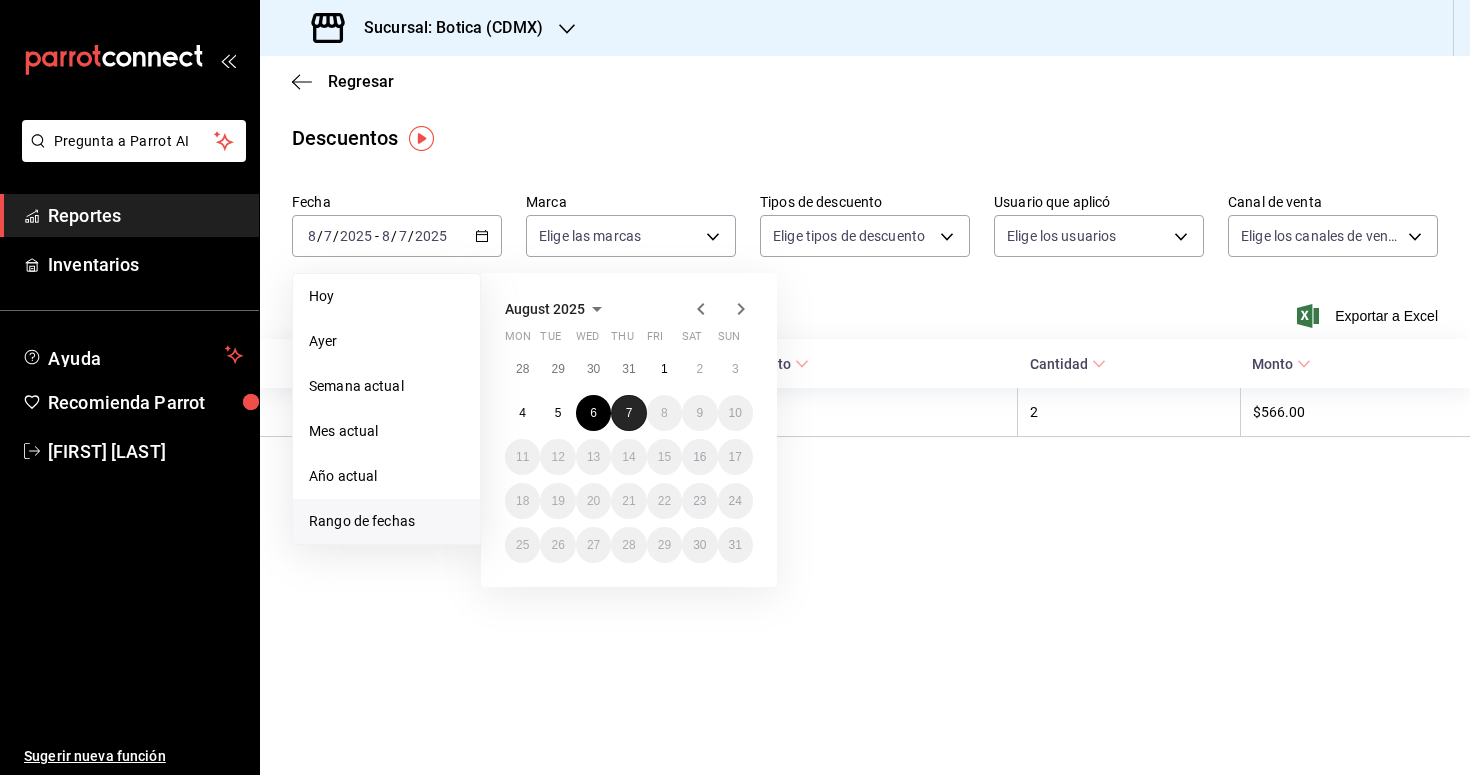 click on "7" at bounding box center (628, 413) 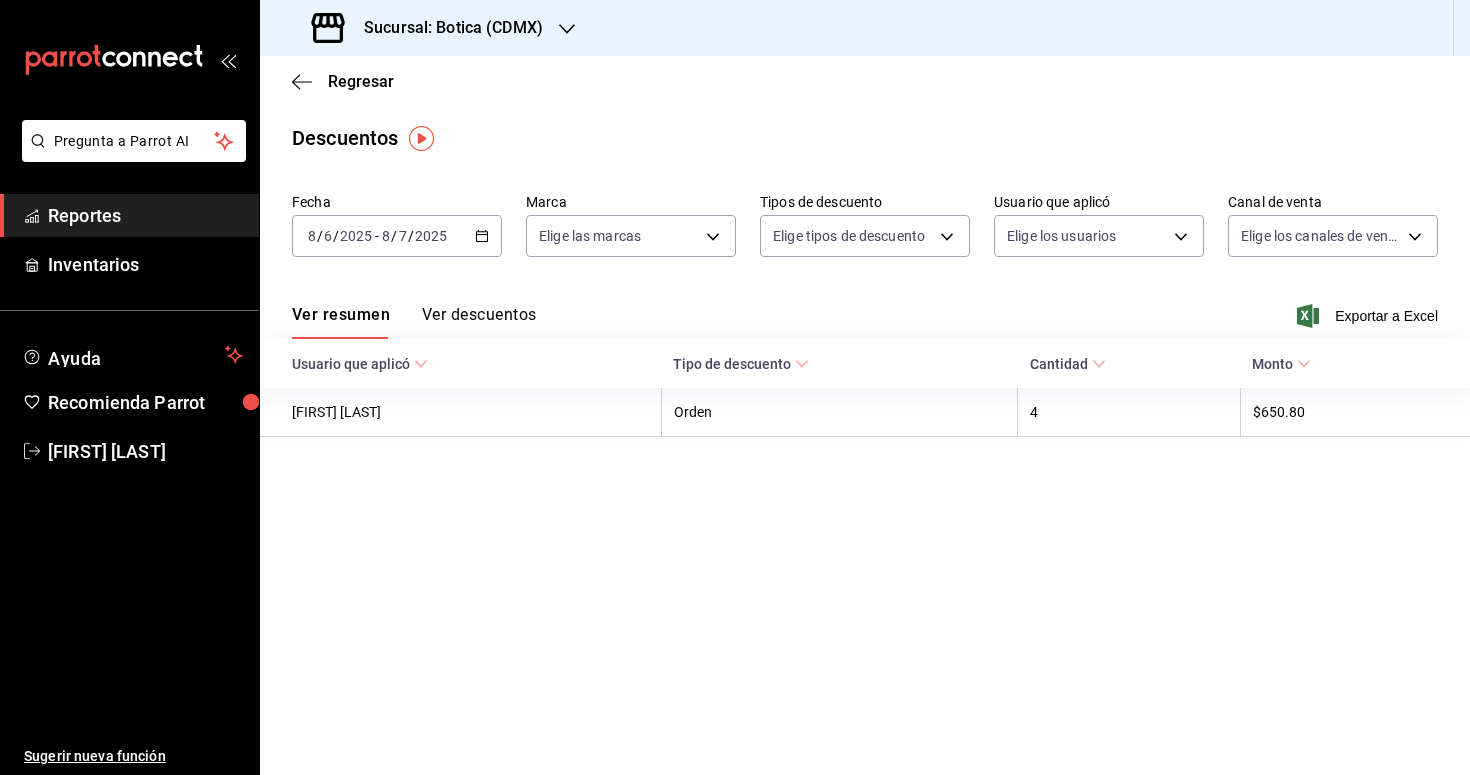 click on "Ver descuentos" at bounding box center (479, 322) 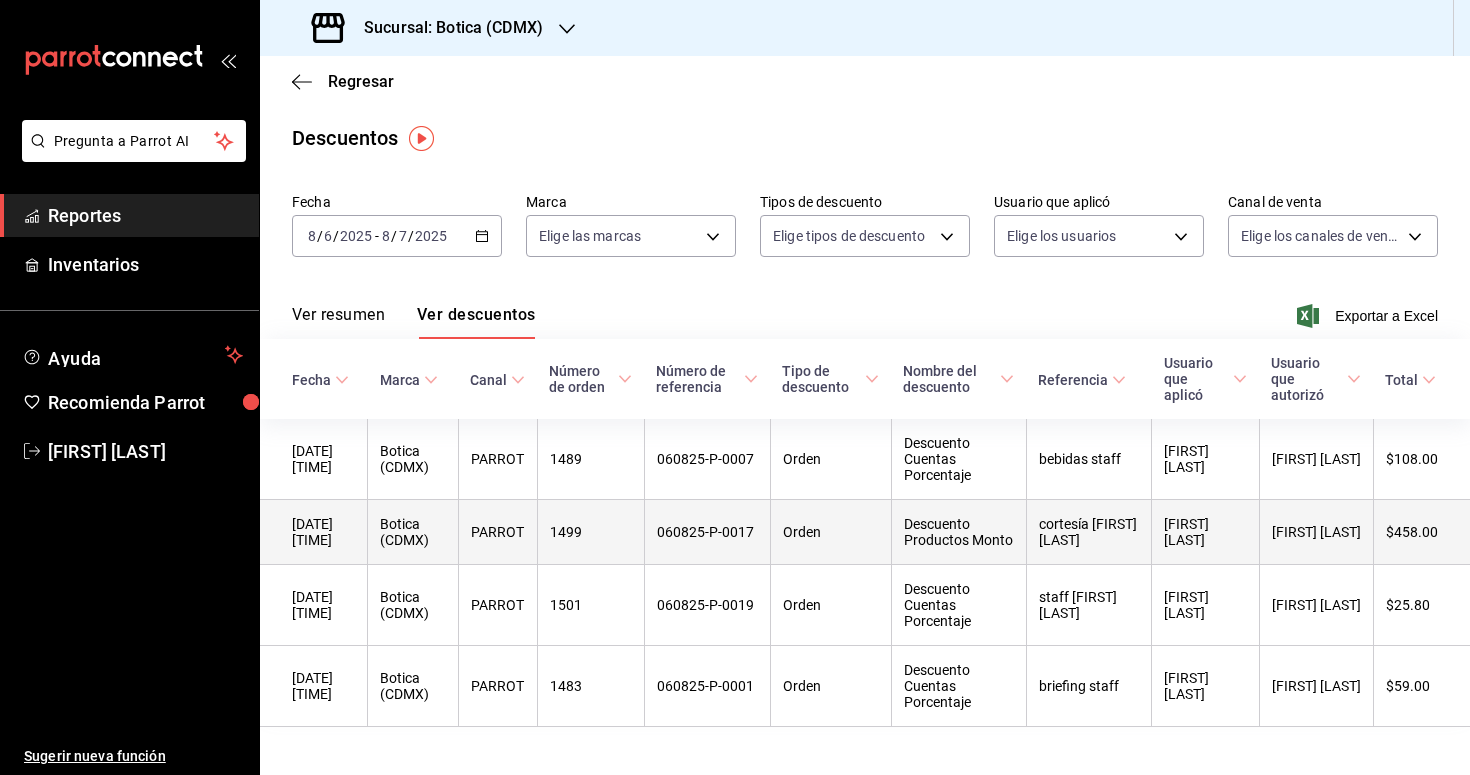 scroll, scrollTop: 55, scrollLeft: 0, axis: vertical 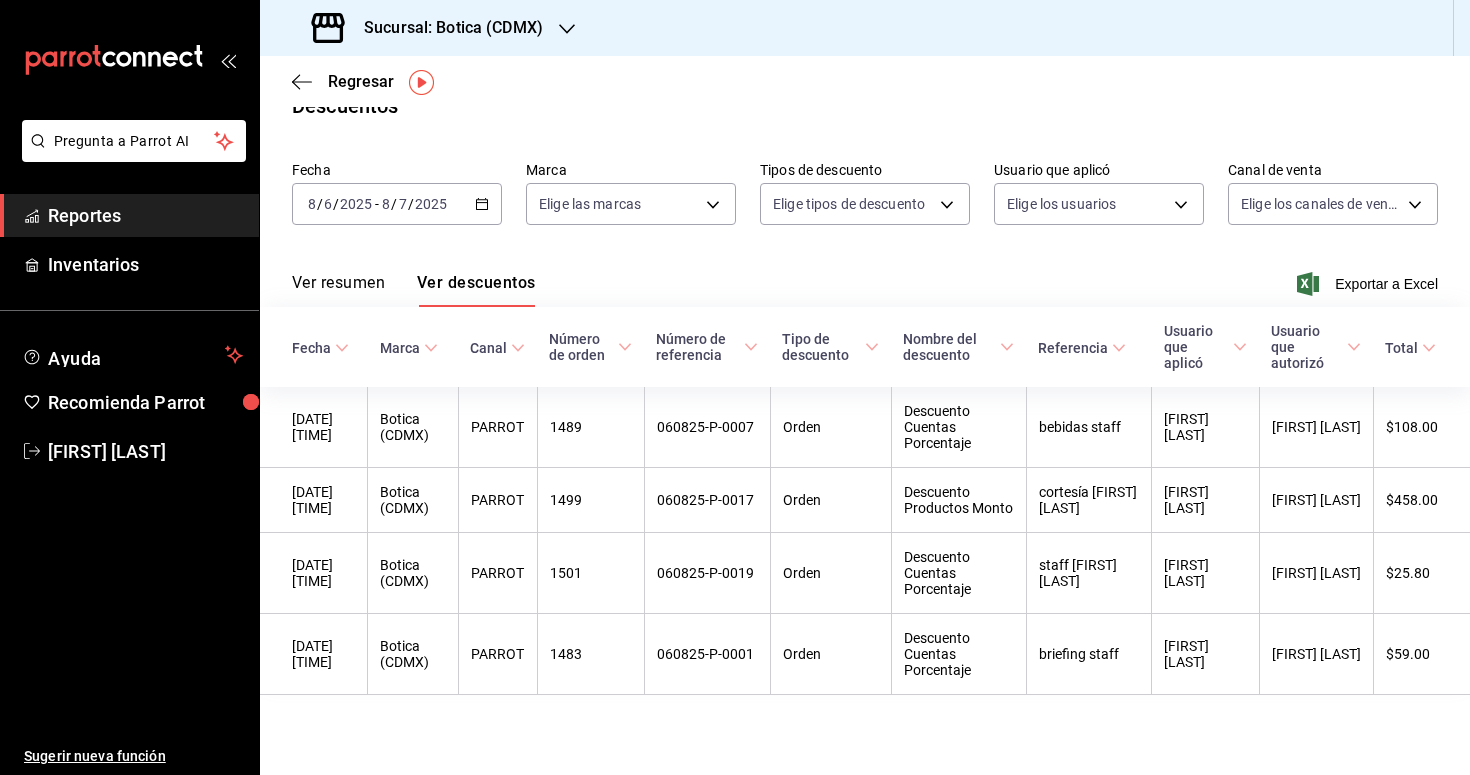 click on "Reportes" at bounding box center [145, 215] 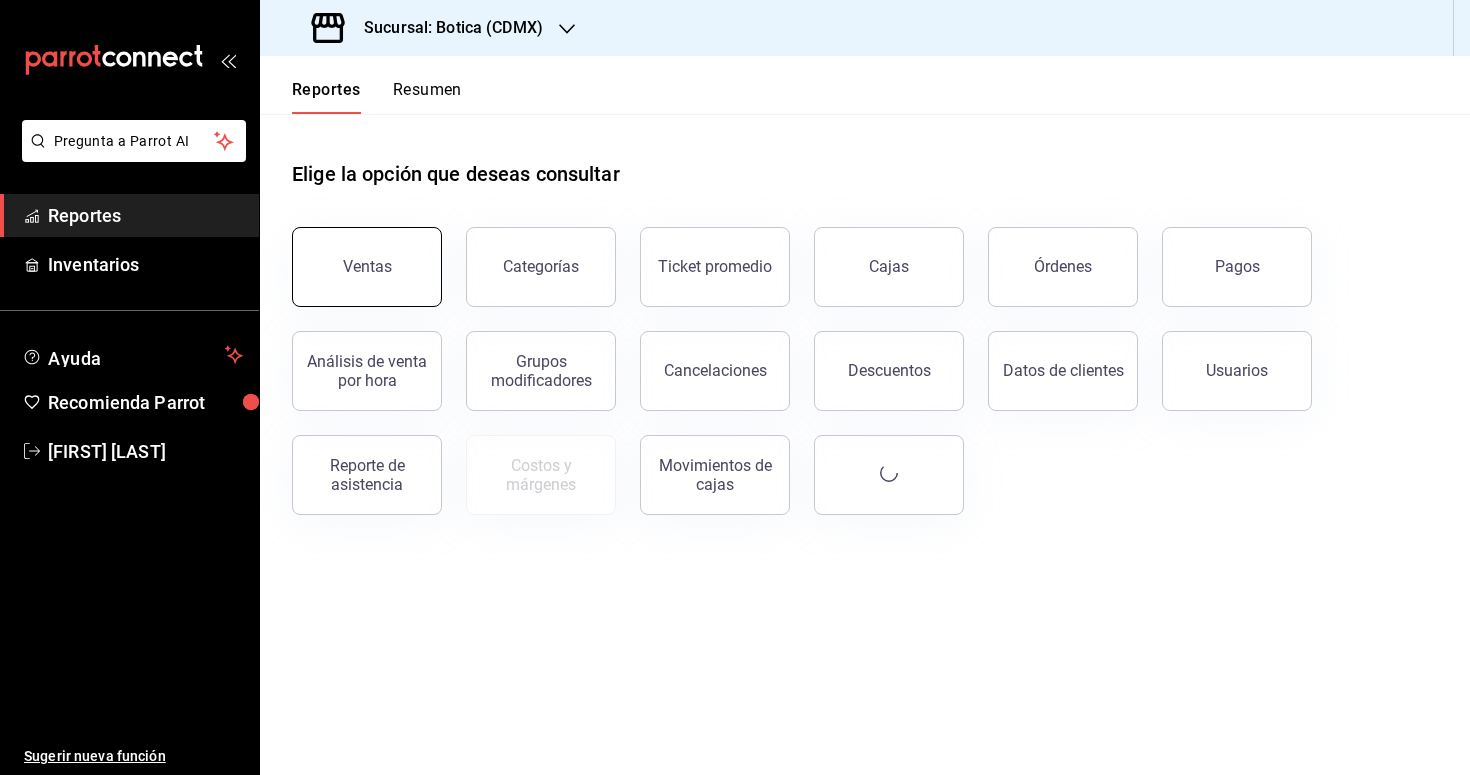 click on "Ventas" at bounding box center (367, 267) 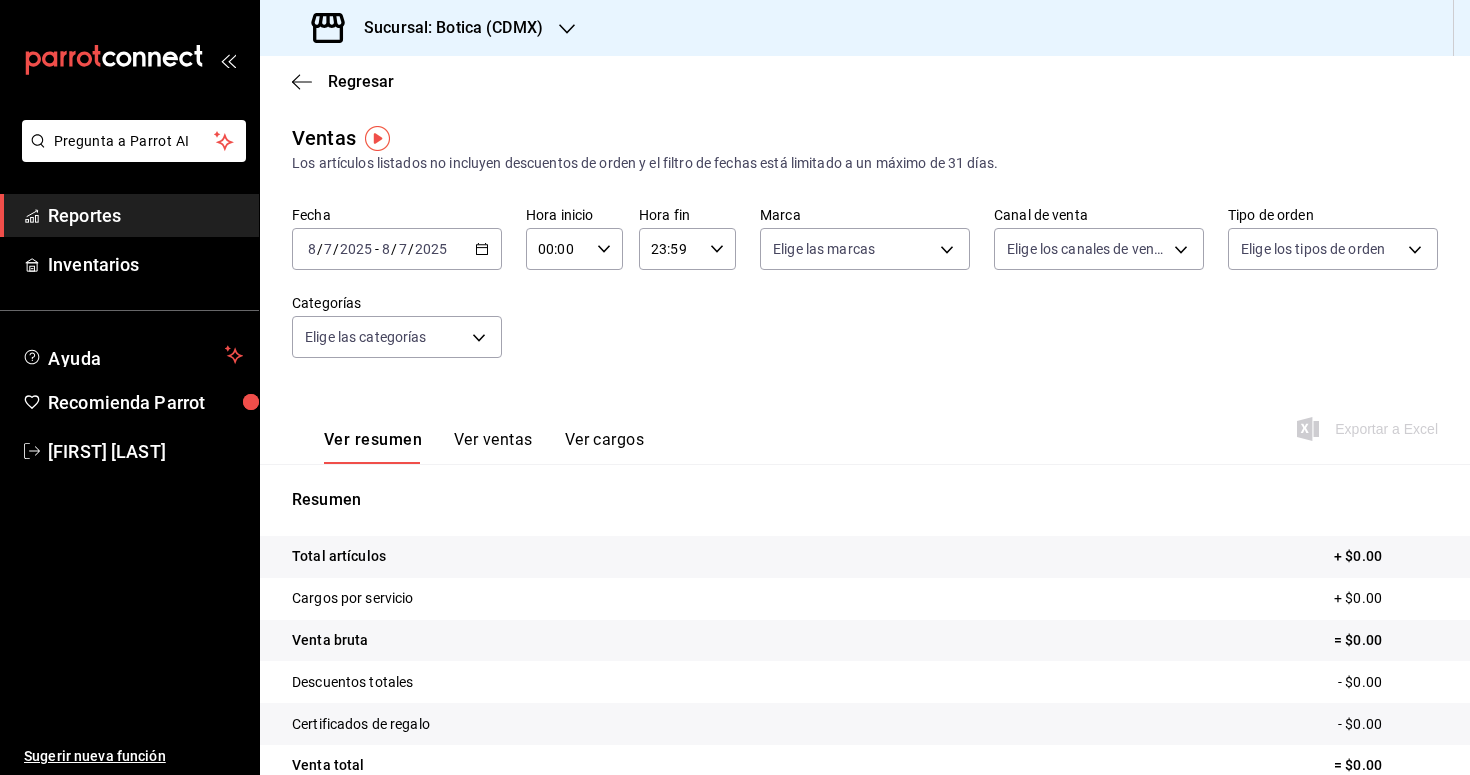 click 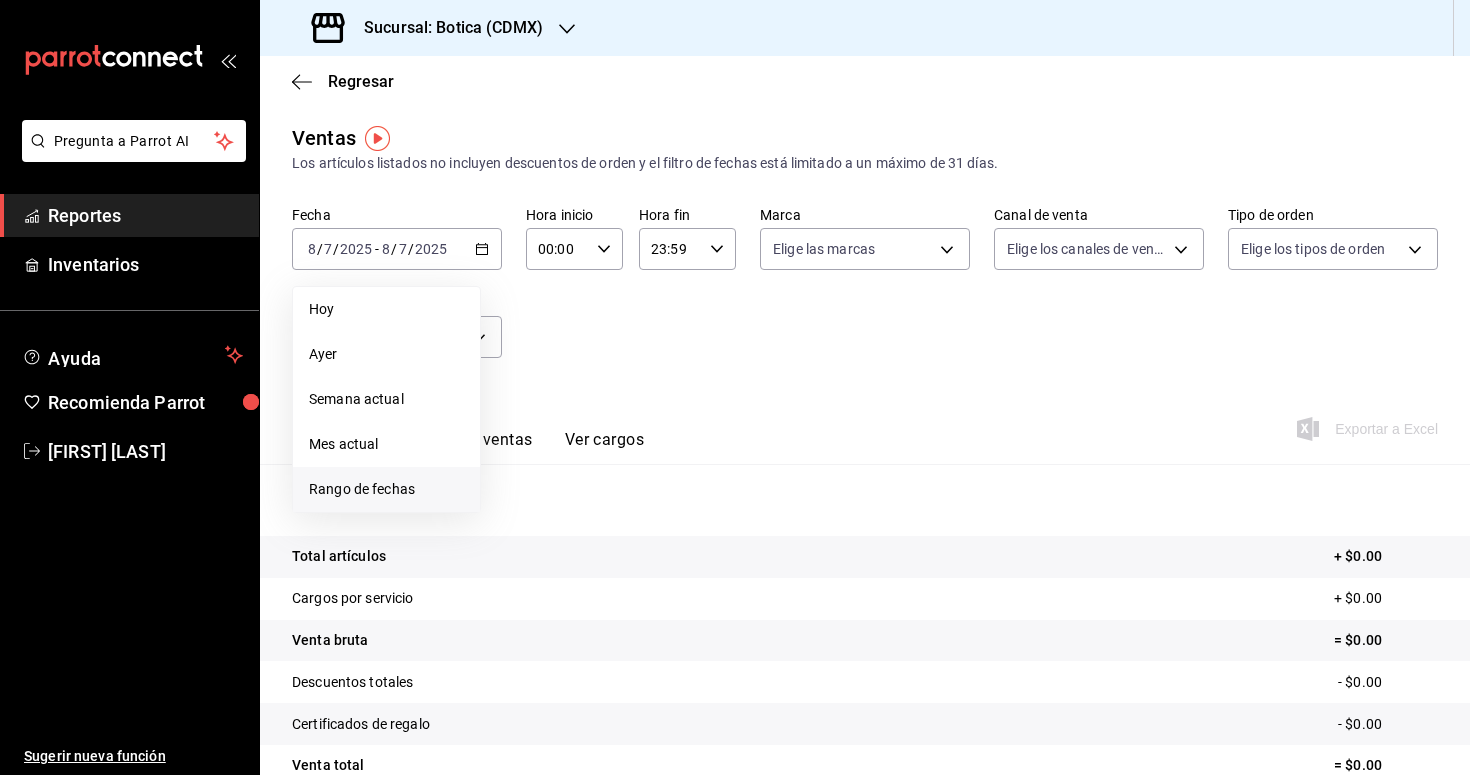 click on "Rango de fechas" at bounding box center [386, 489] 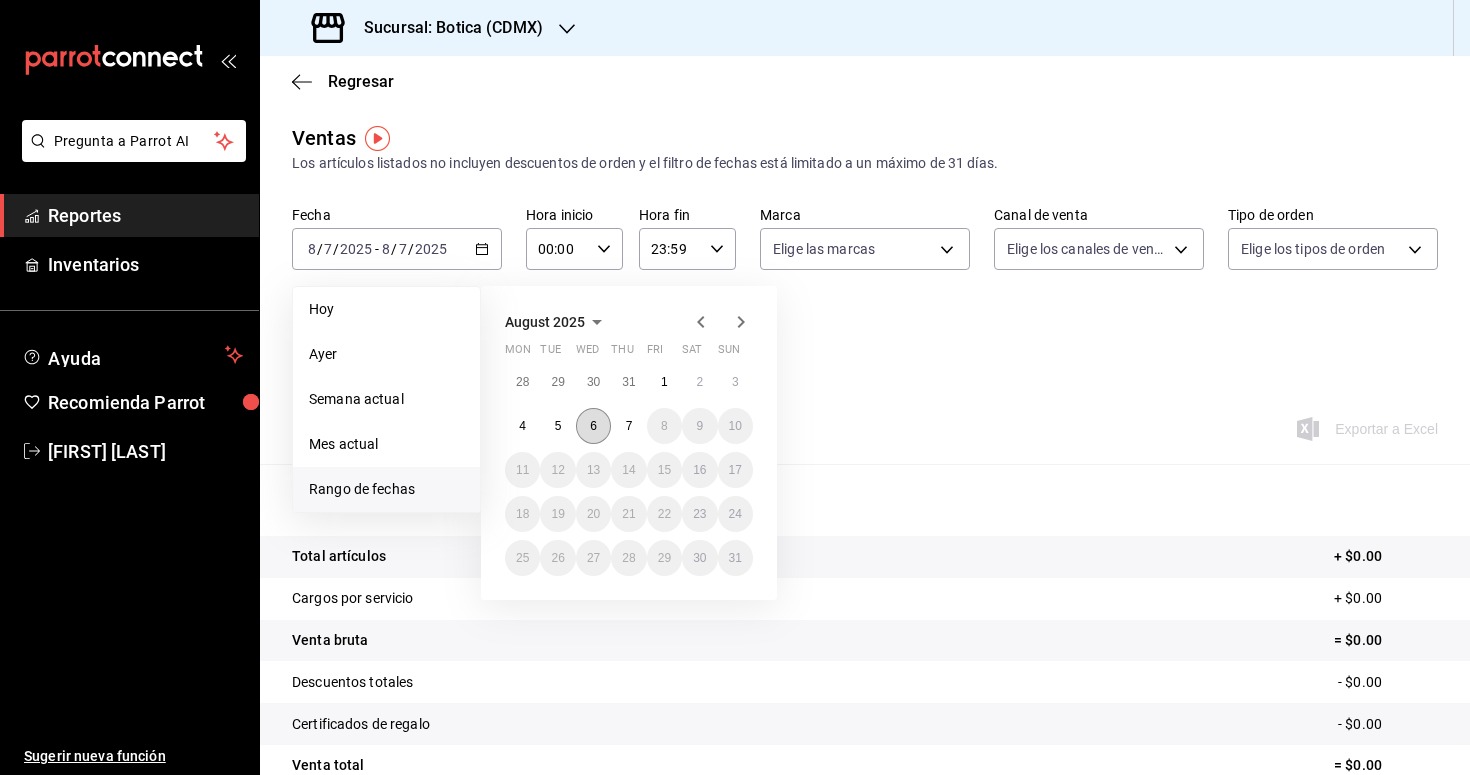click on "6" at bounding box center [593, 426] 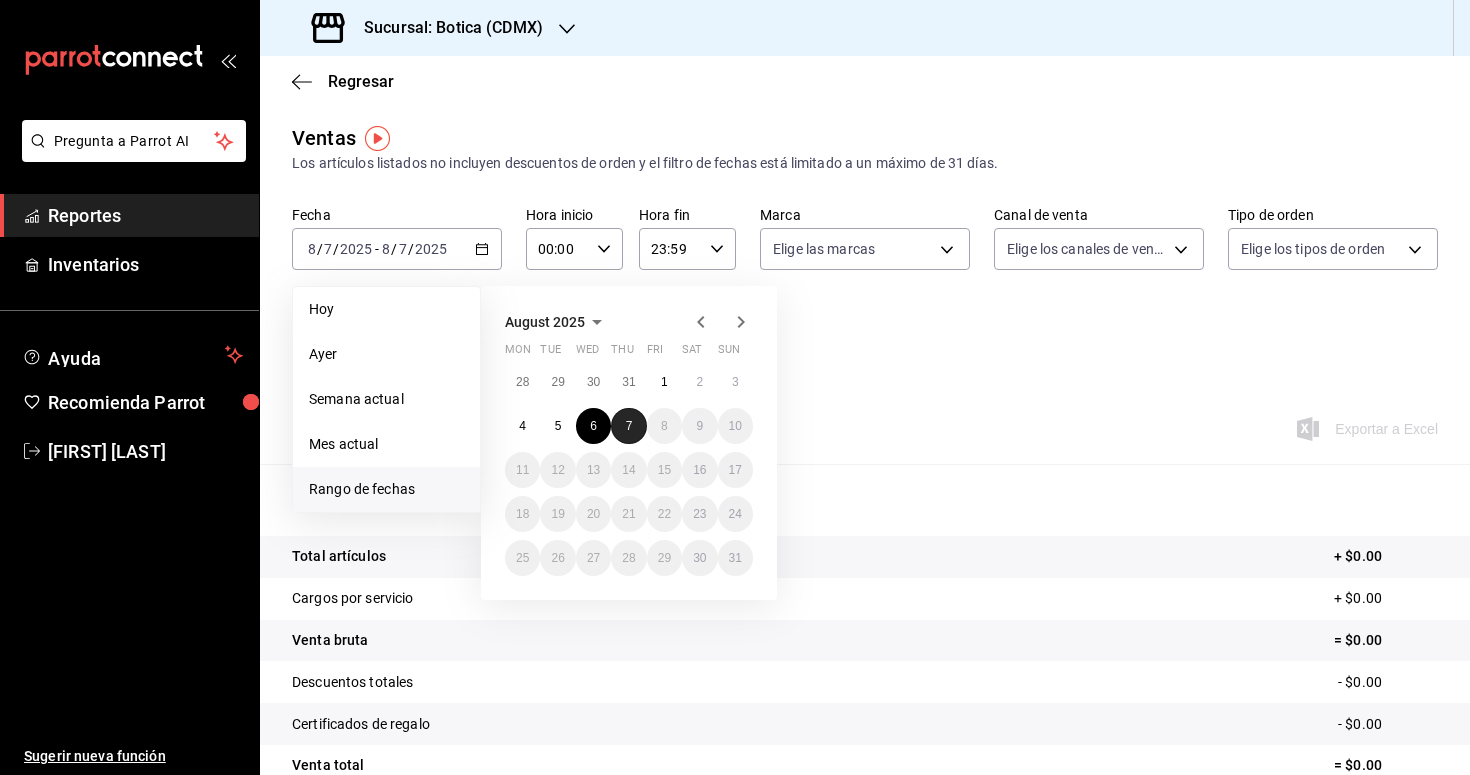 click on "7" at bounding box center (628, 426) 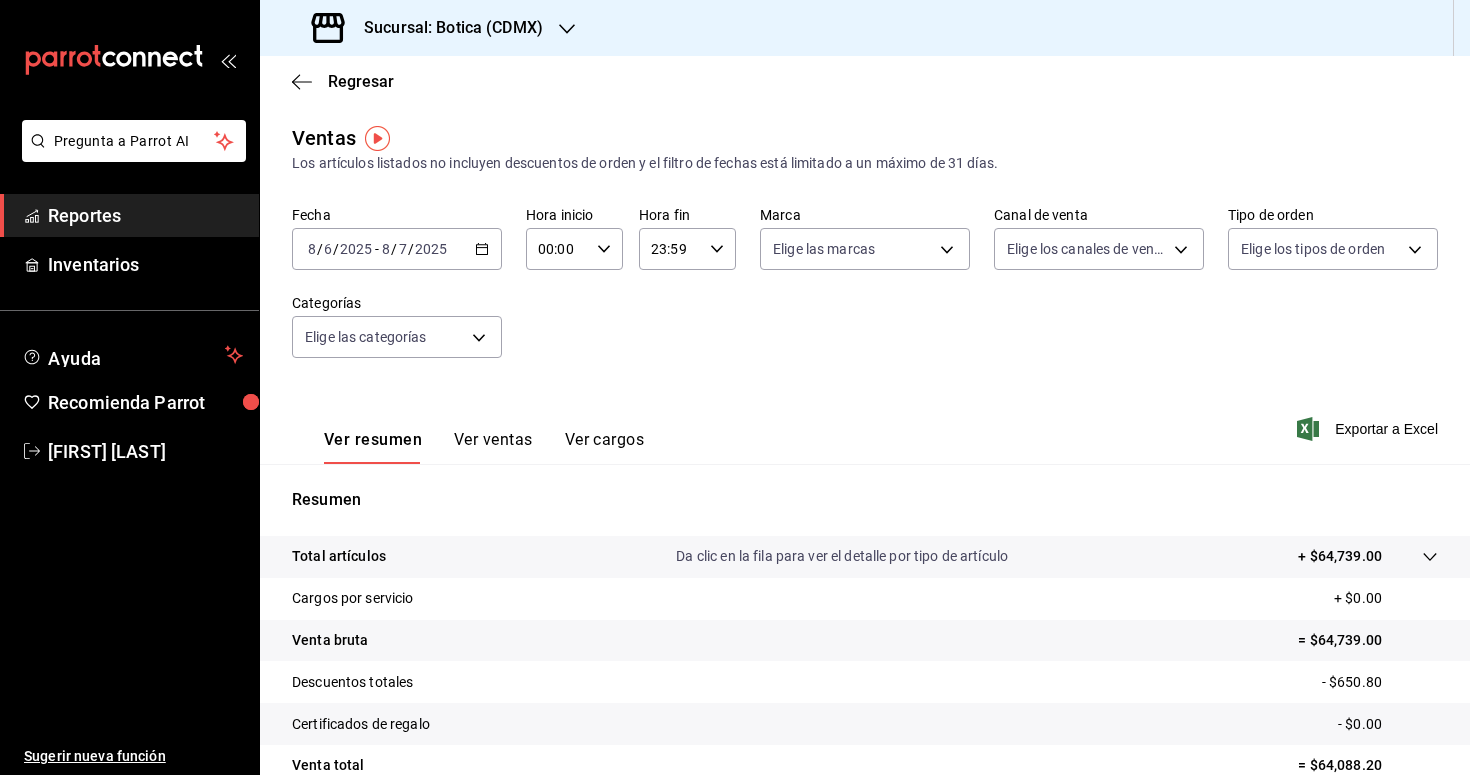 click 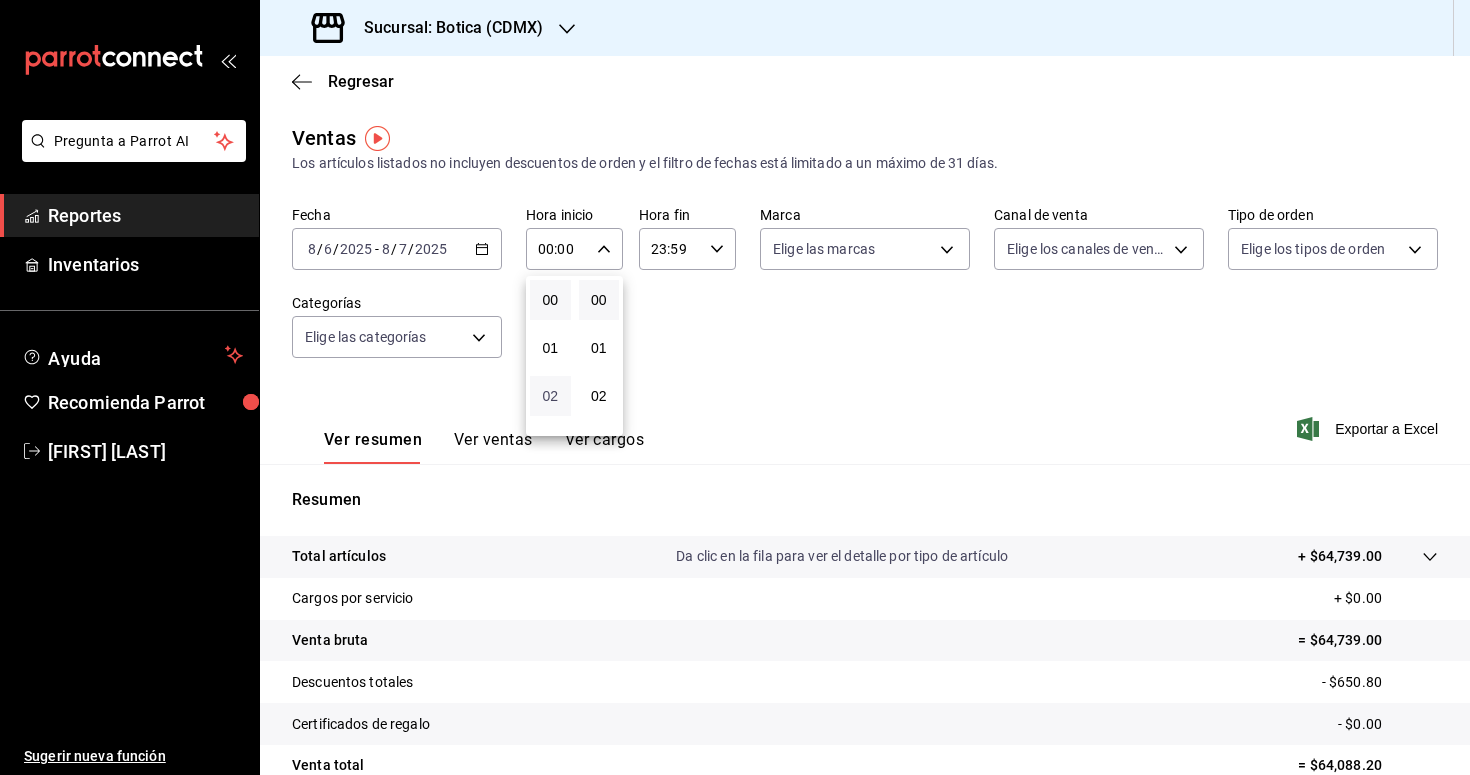 click on "02" at bounding box center [550, 396] 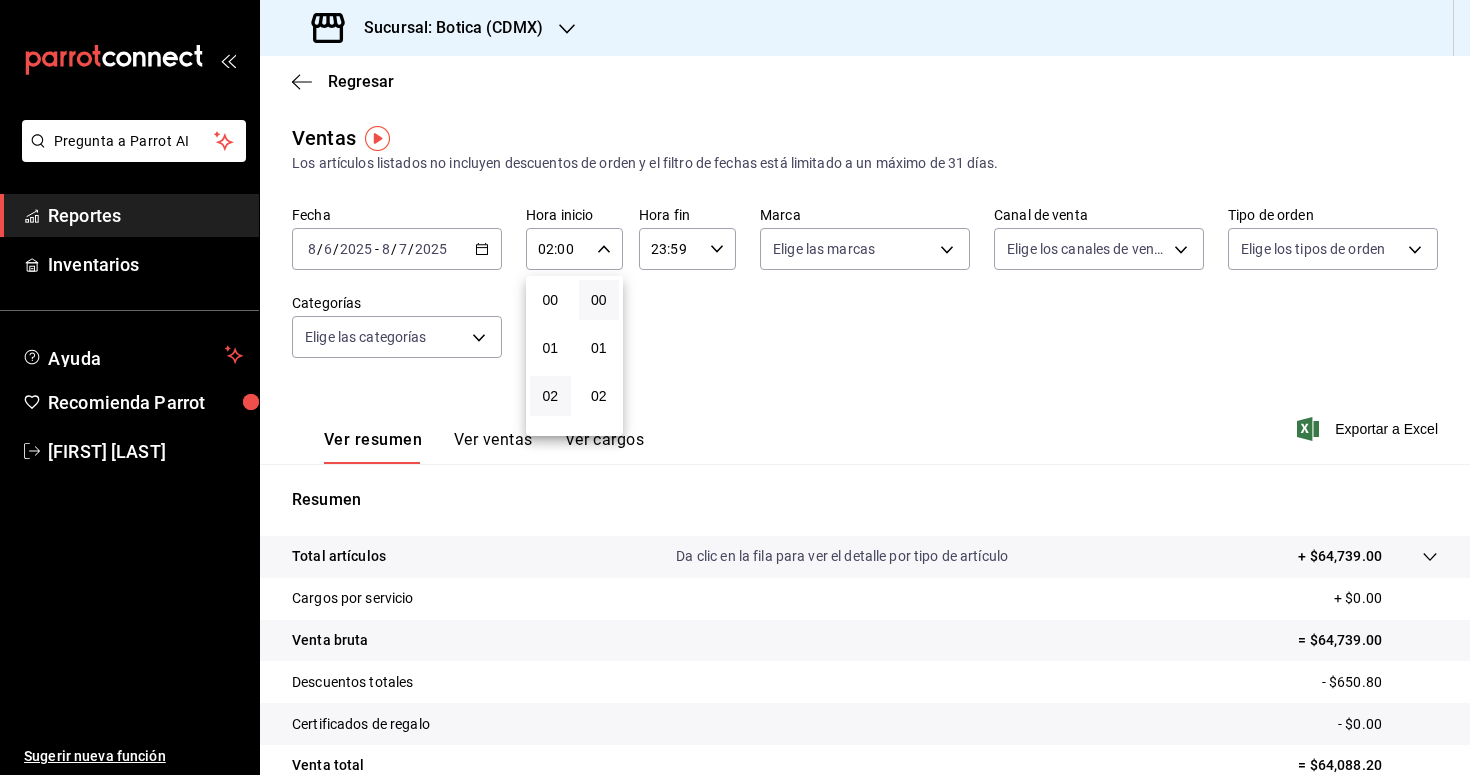 click at bounding box center (735, 387) 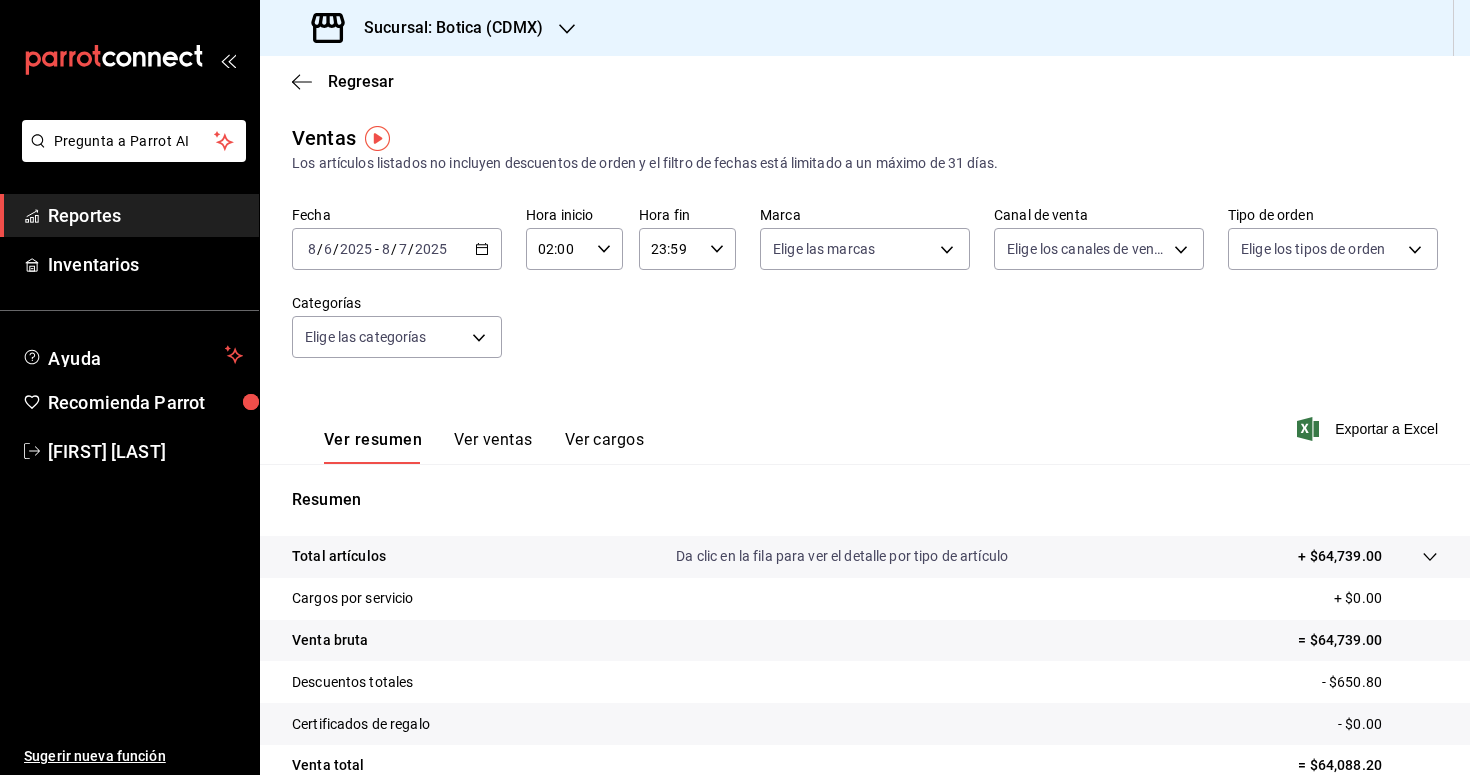 click 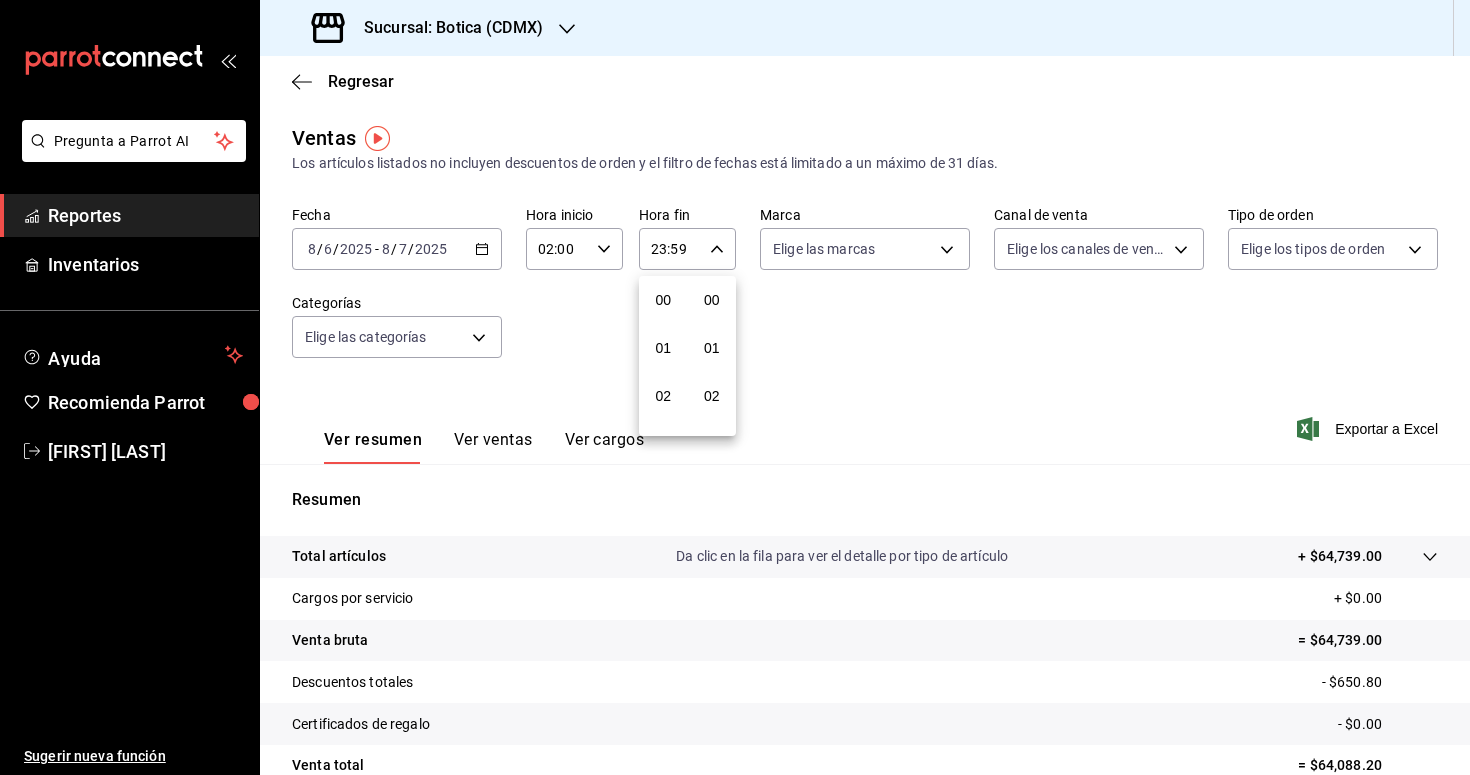 scroll, scrollTop: 992, scrollLeft: 0, axis: vertical 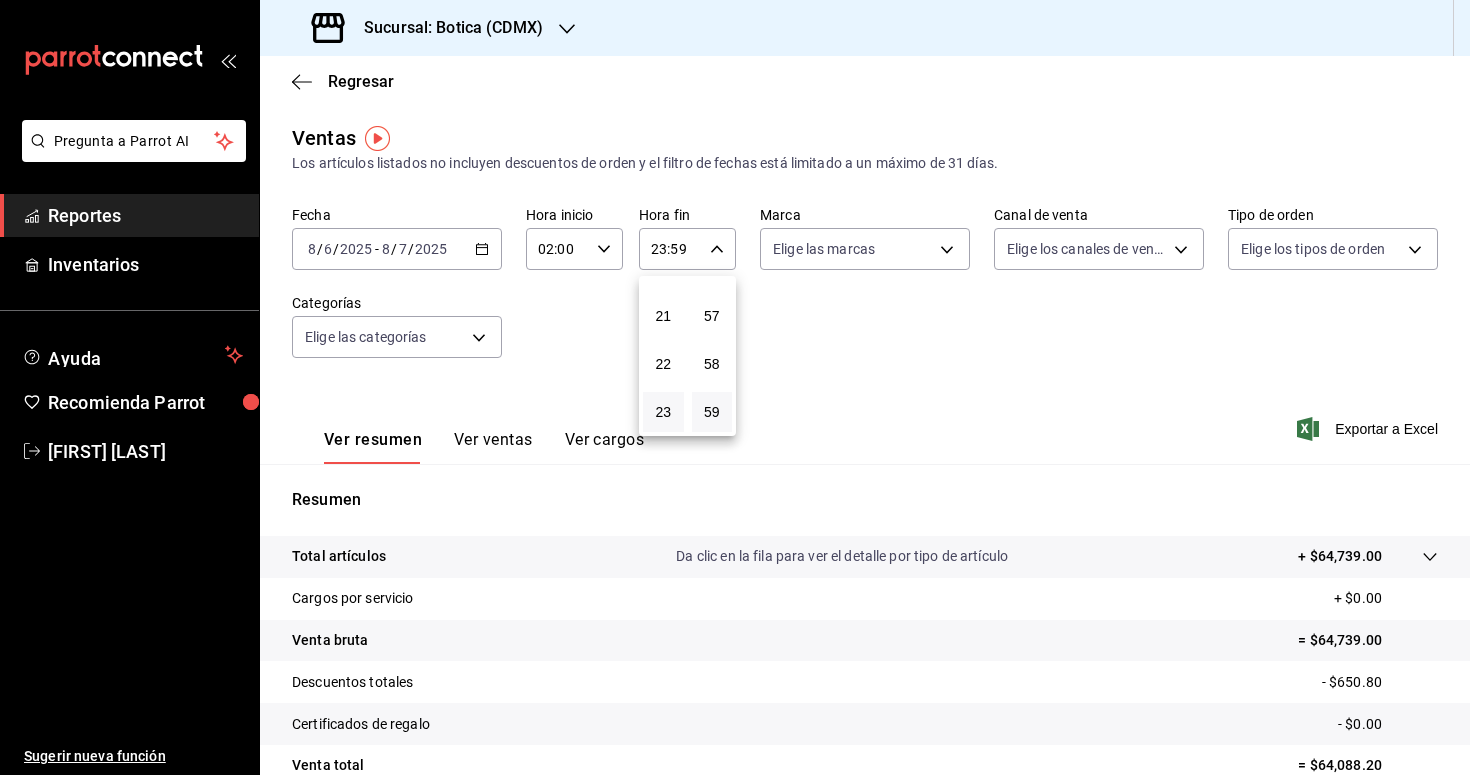 click at bounding box center [735, 387] 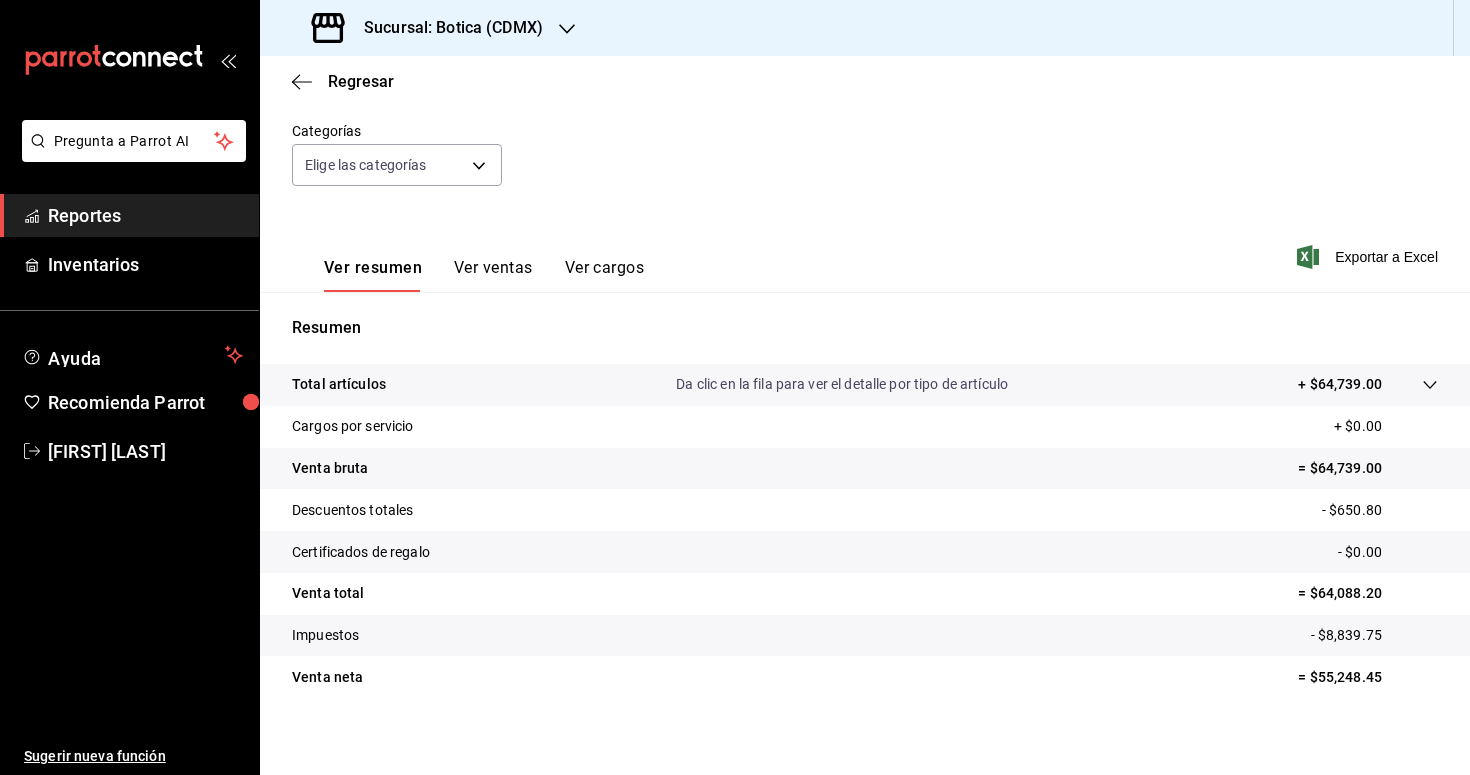 scroll, scrollTop: 183, scrollLeft: 0, axis: vertical 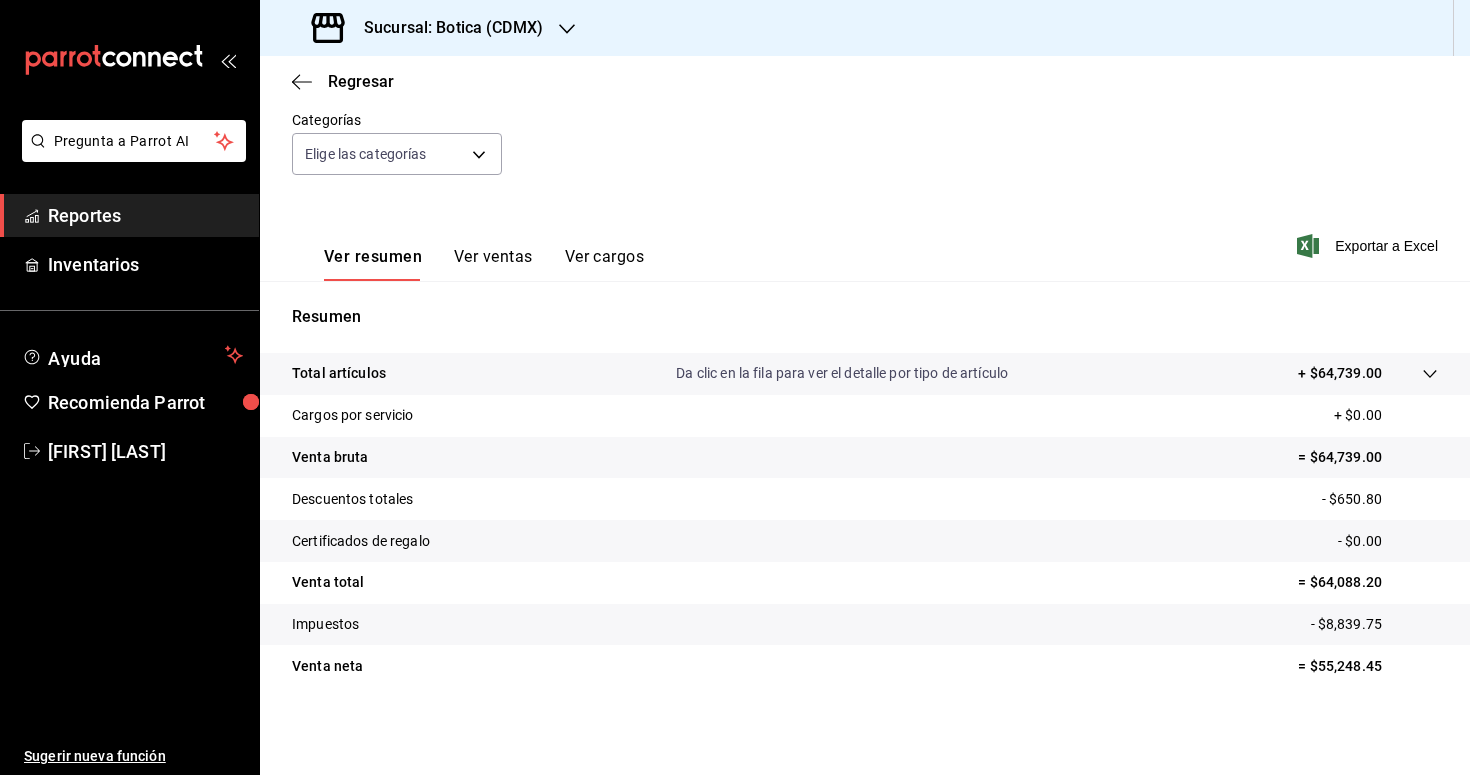 click 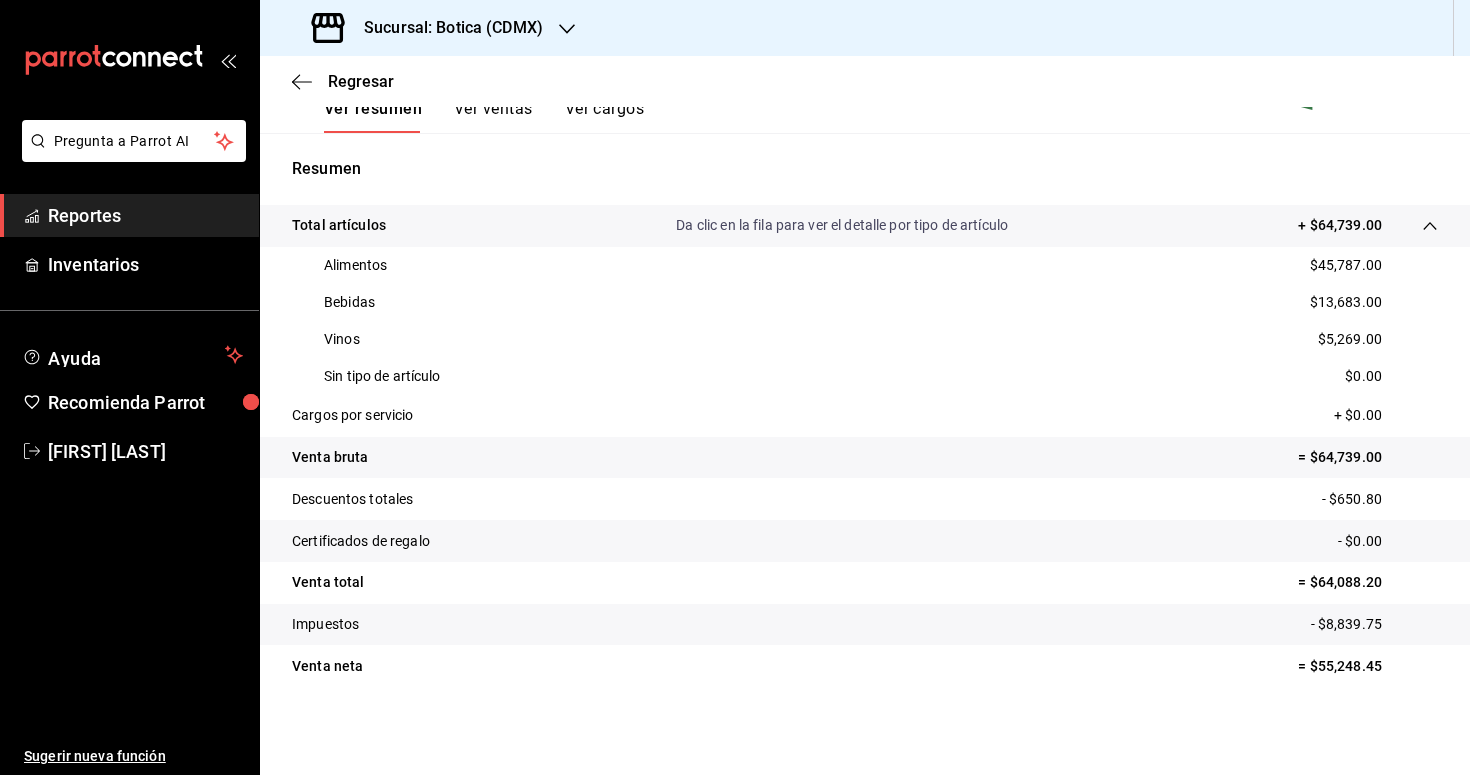 scroll, scrollTop: 330, scrollLeft: 0, axis: vertical 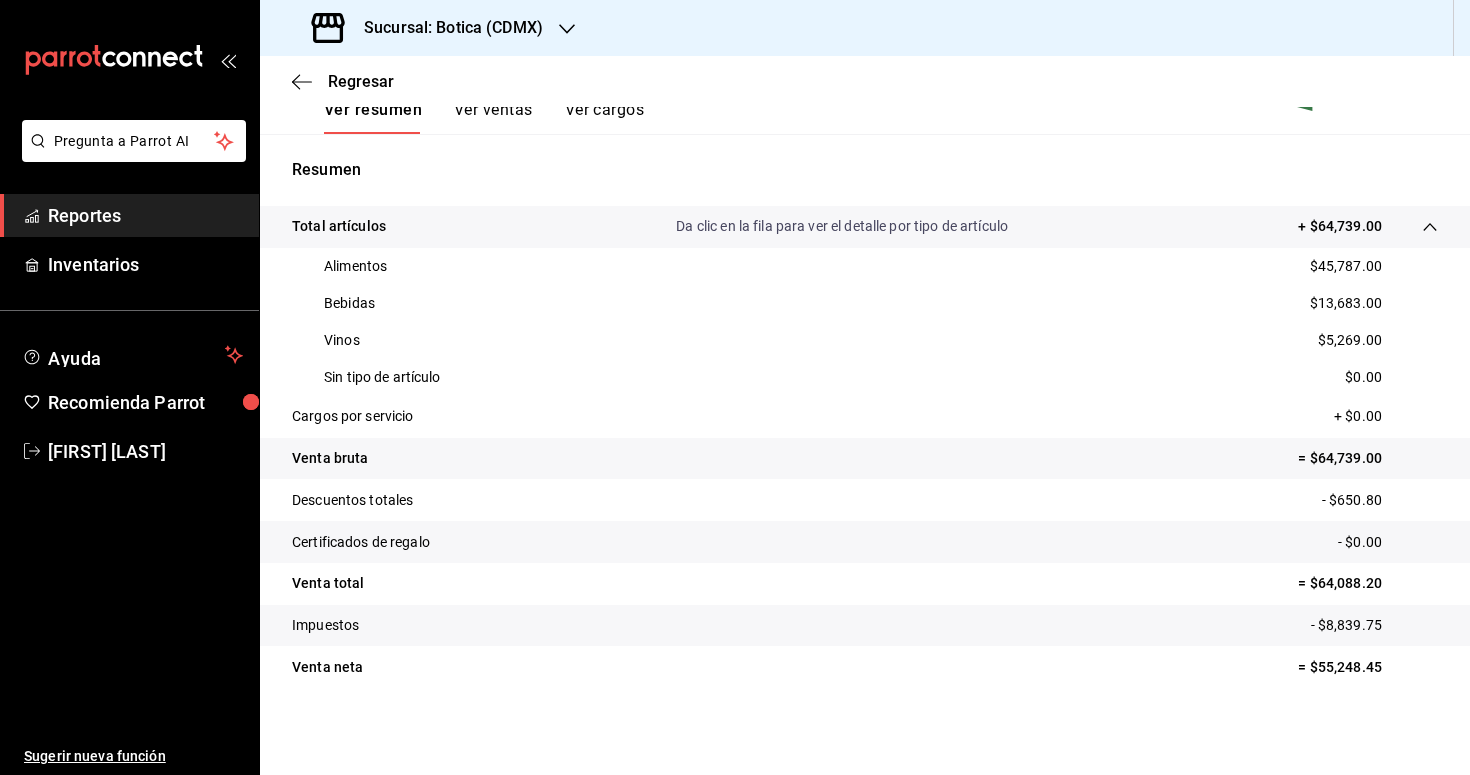 click on "Reportes" at bounding box center [145, 215] 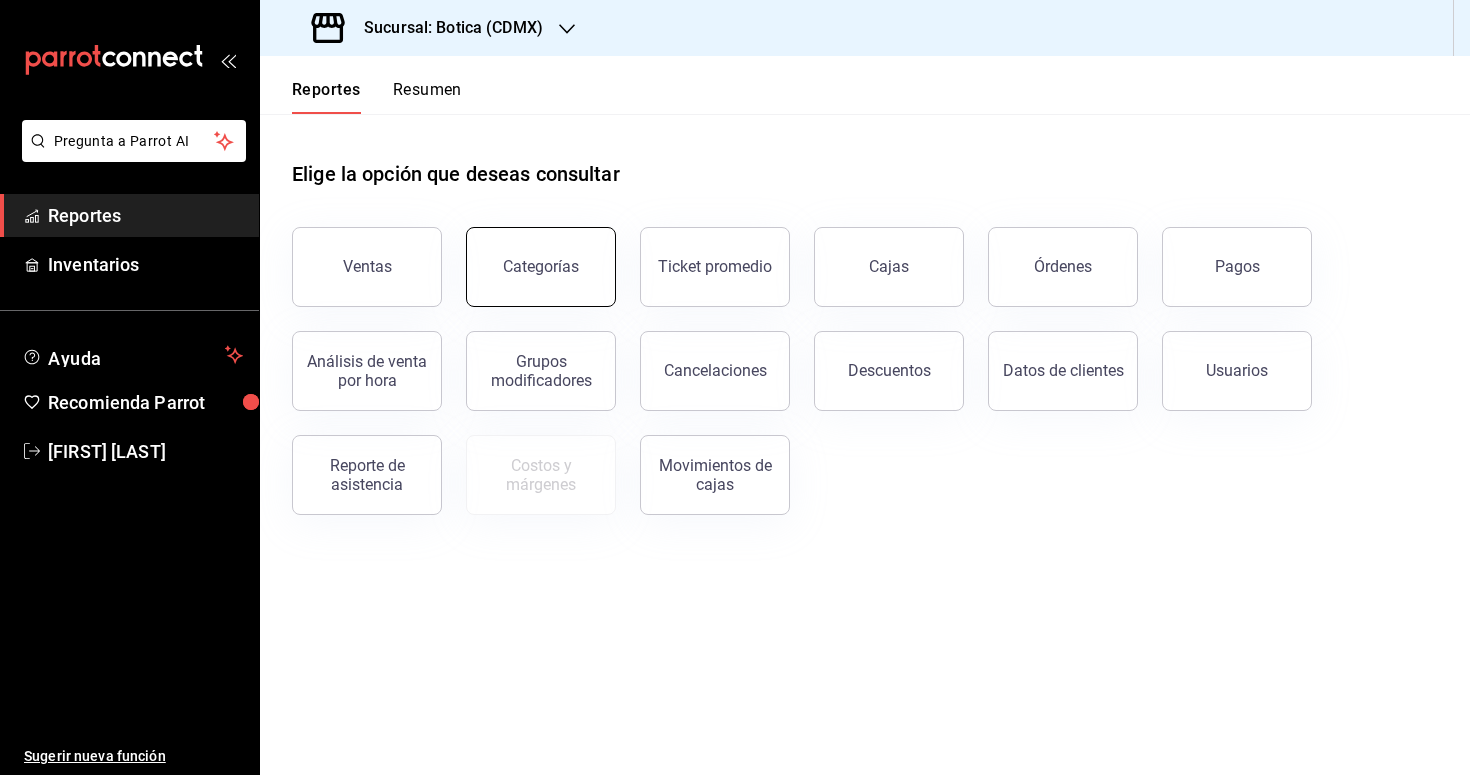 click on "Categorías" at bounding box center [541, 266] 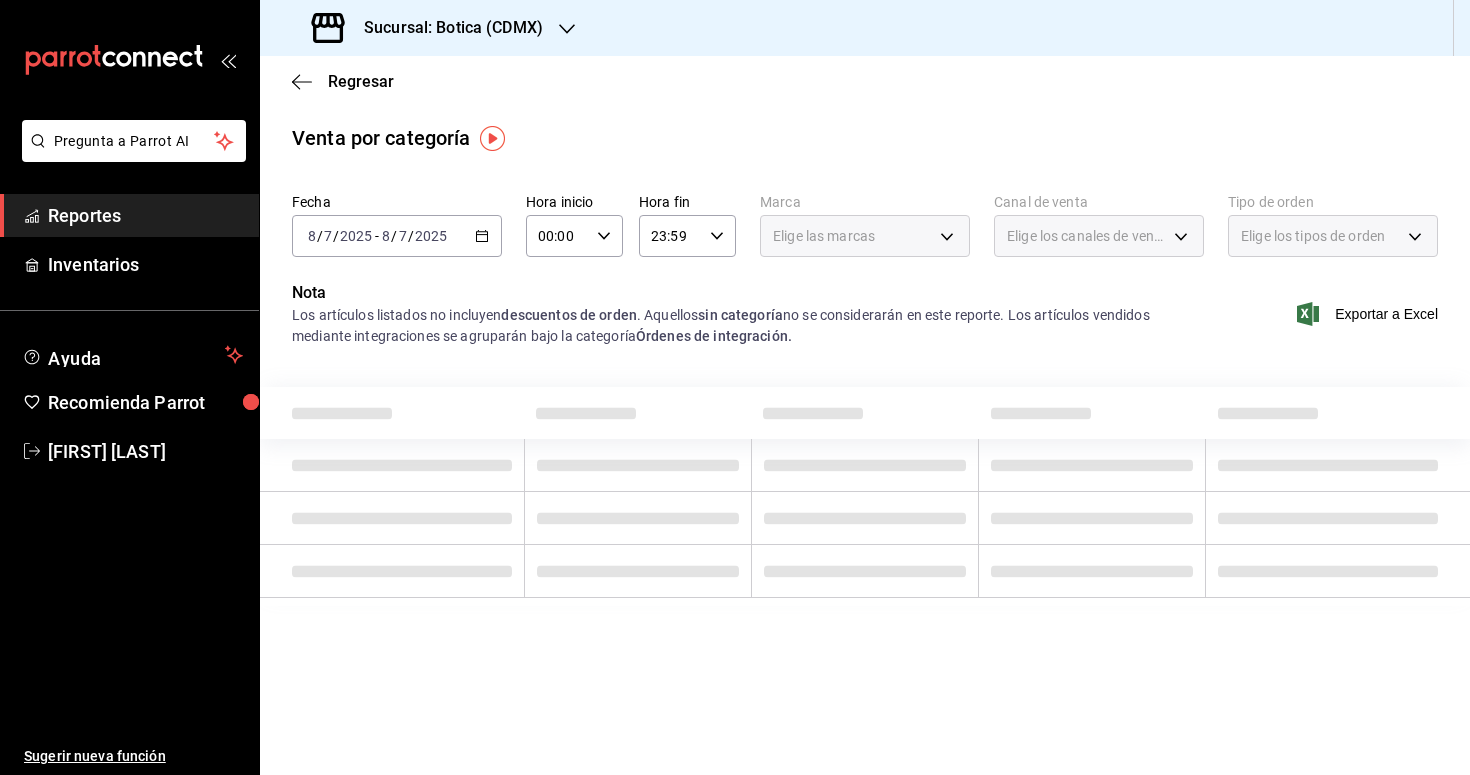 click 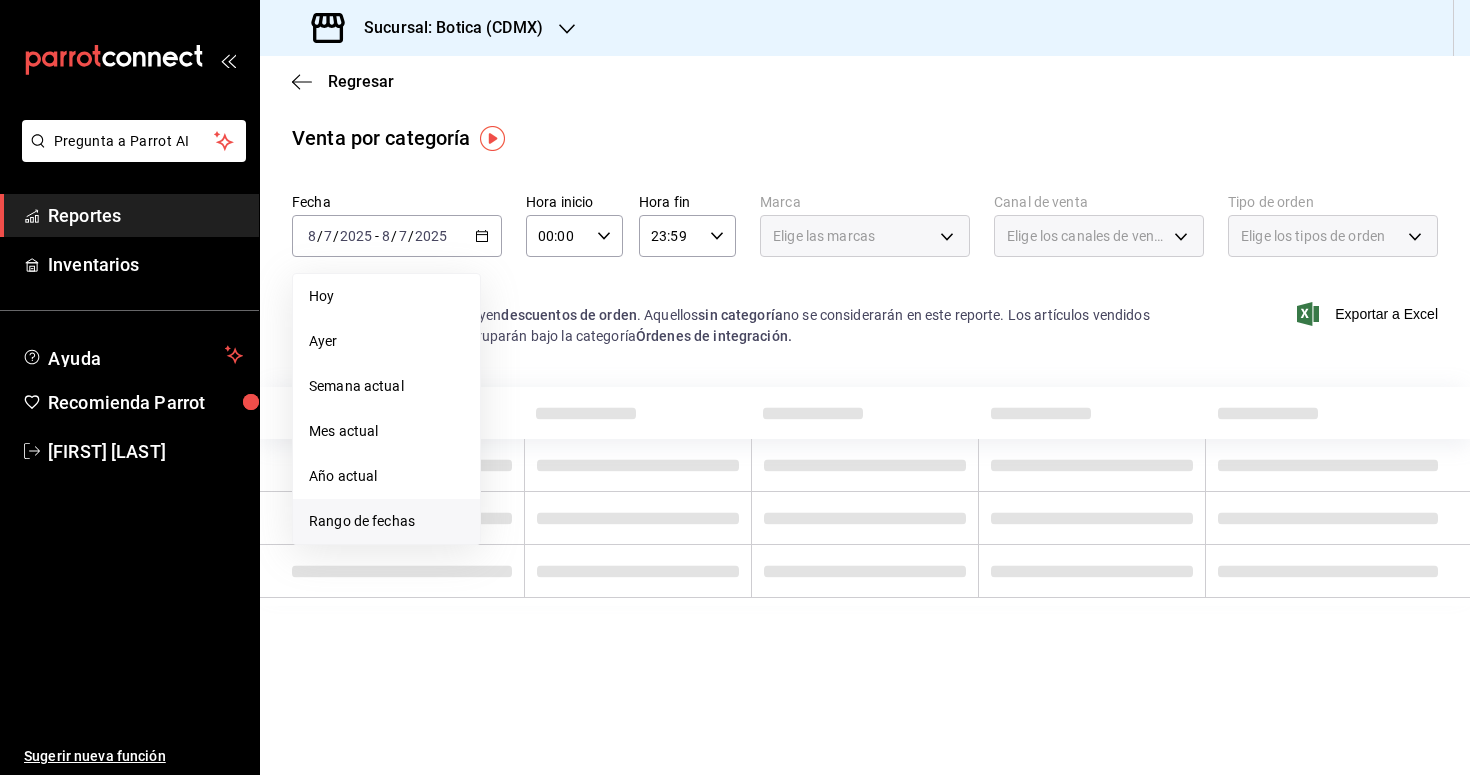 click on "Rango de fechas" at bounding box center [386, 521] 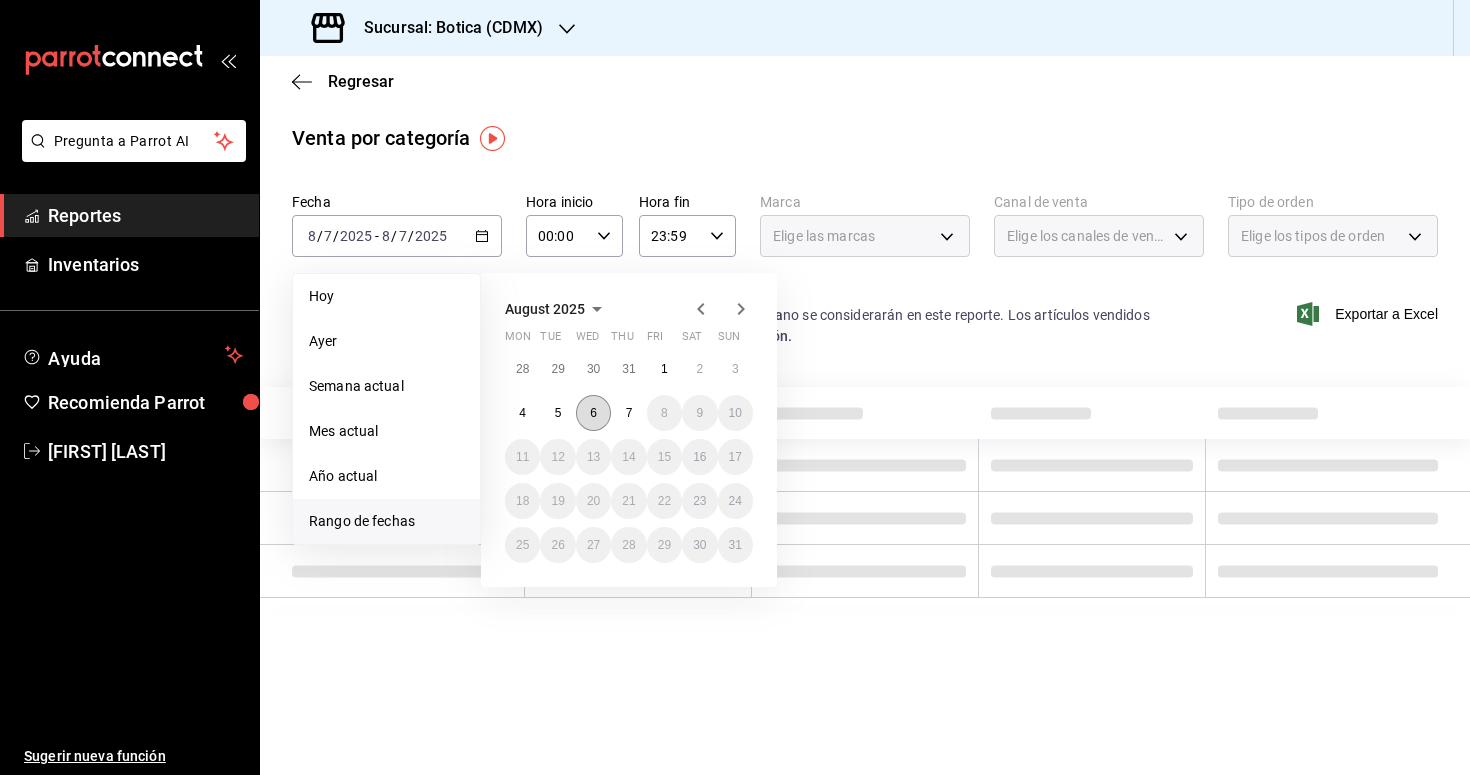 click on "6" at bounding box center [593, 413] 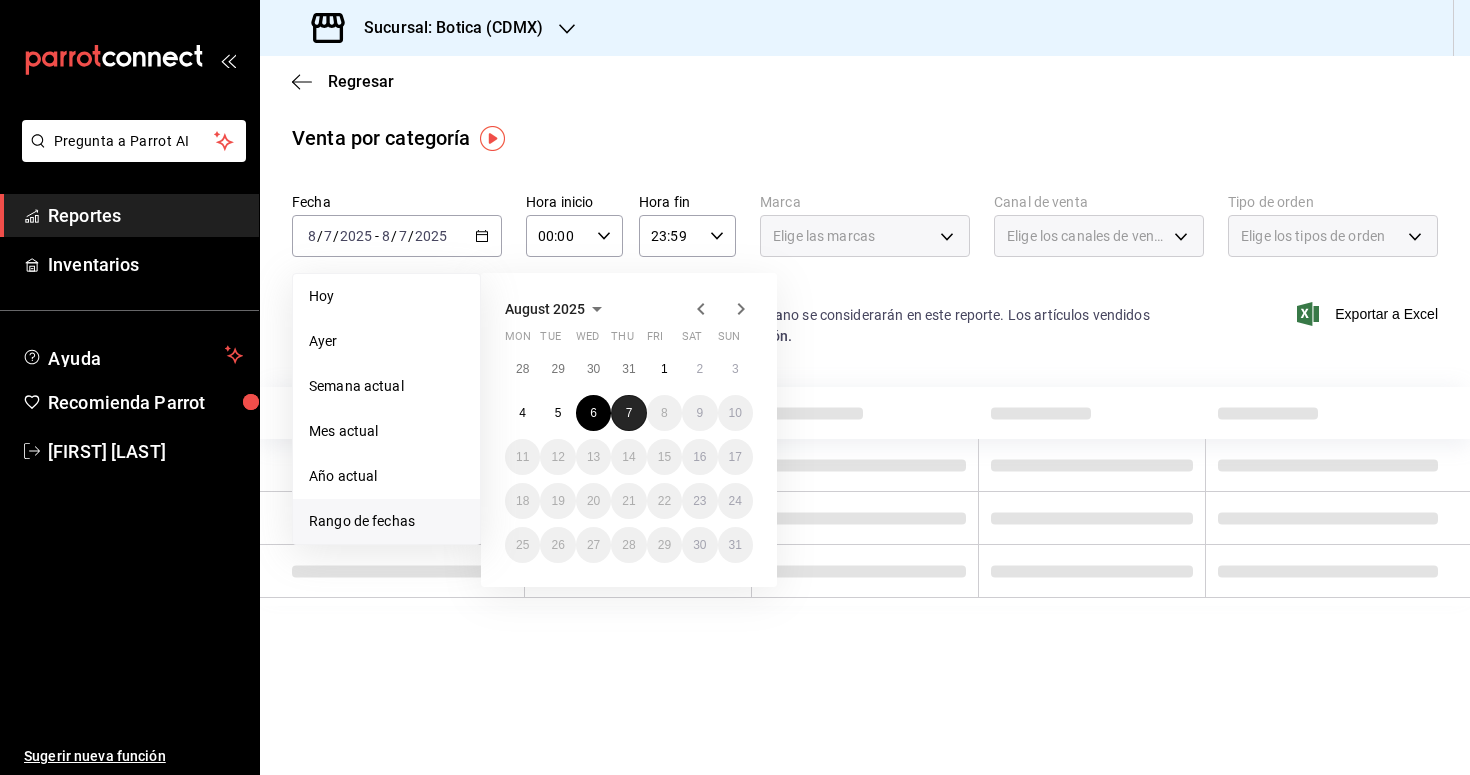 click on "7" at bounding box center (628, 413) 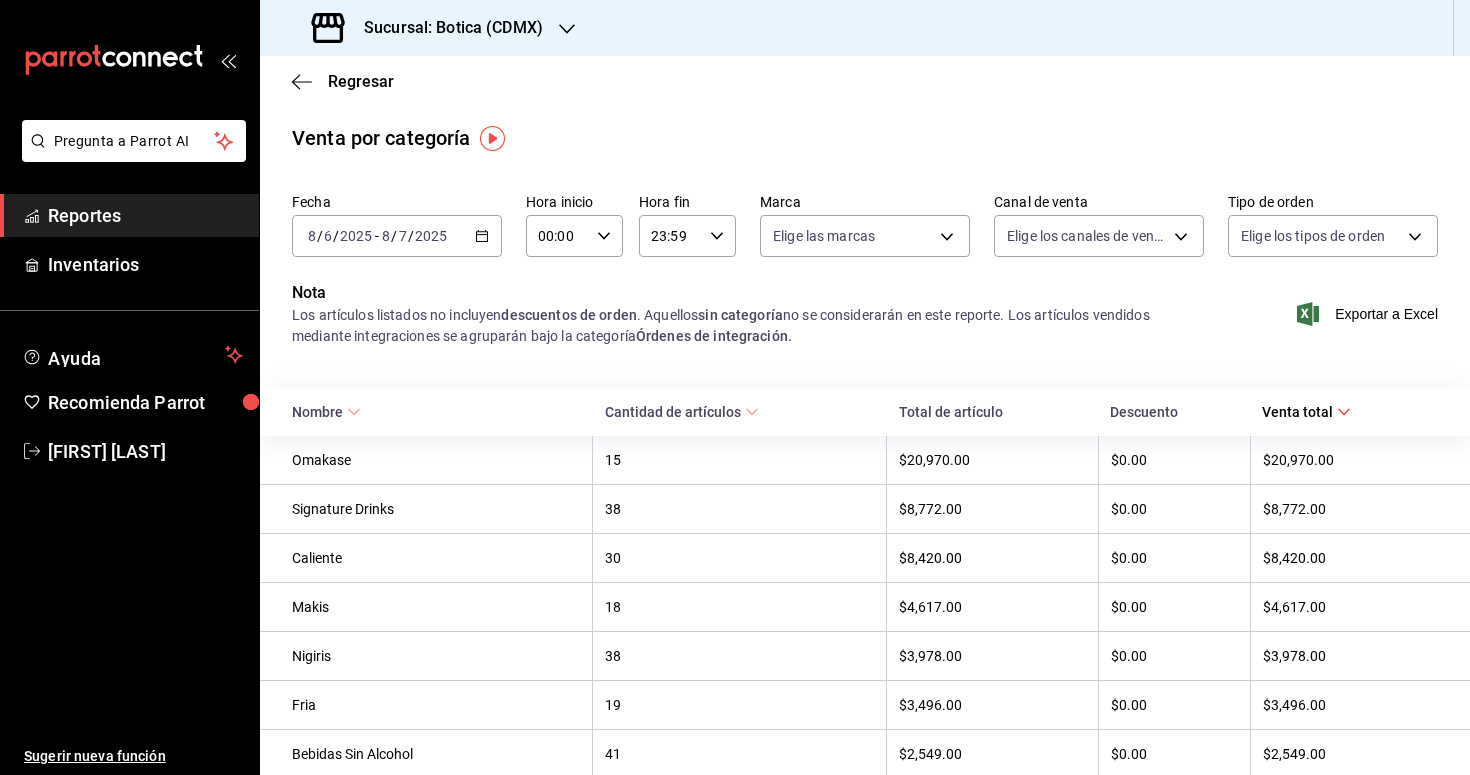 click on "00:00 Hora inicio" at bounding box center [574, 236] 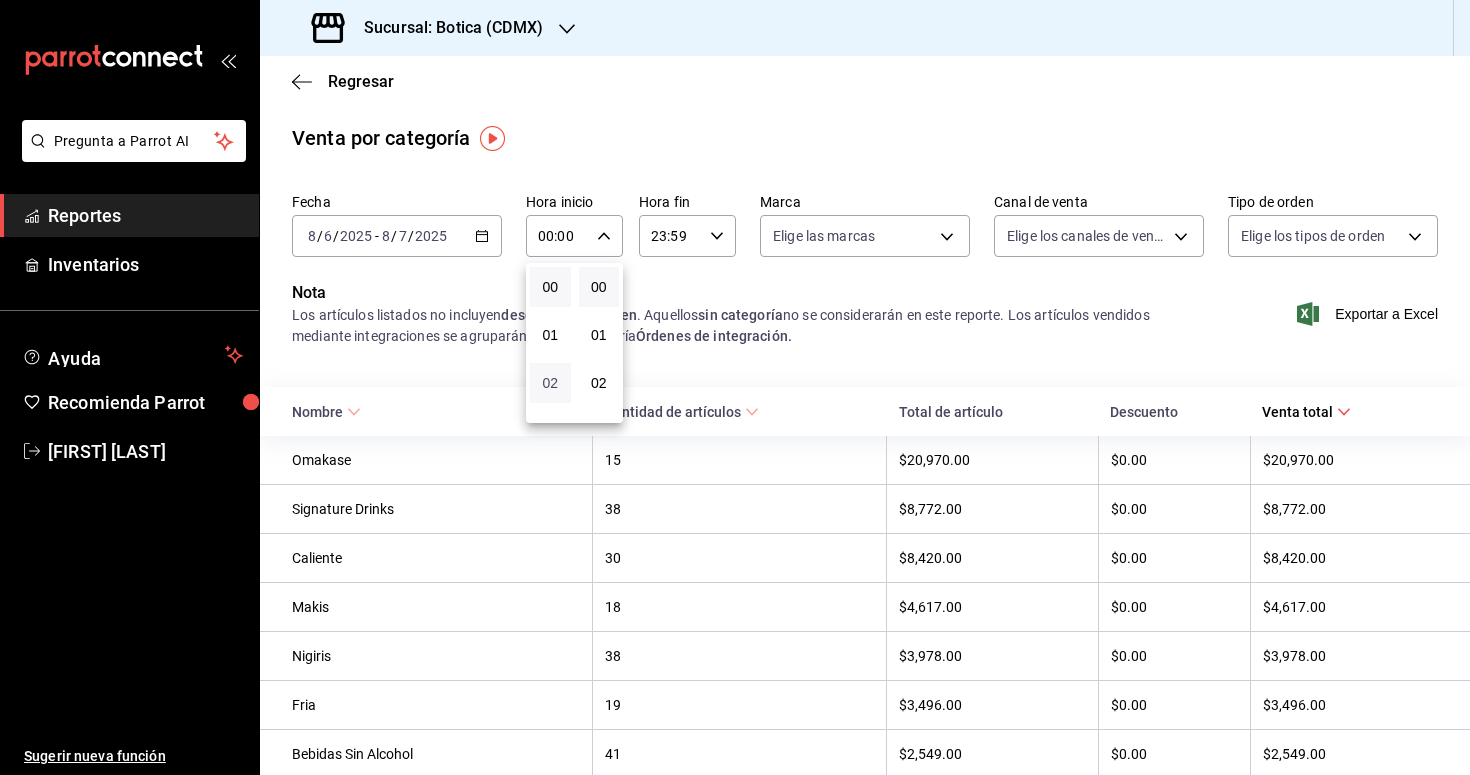 click on "02" at bounding box center (550, 383) 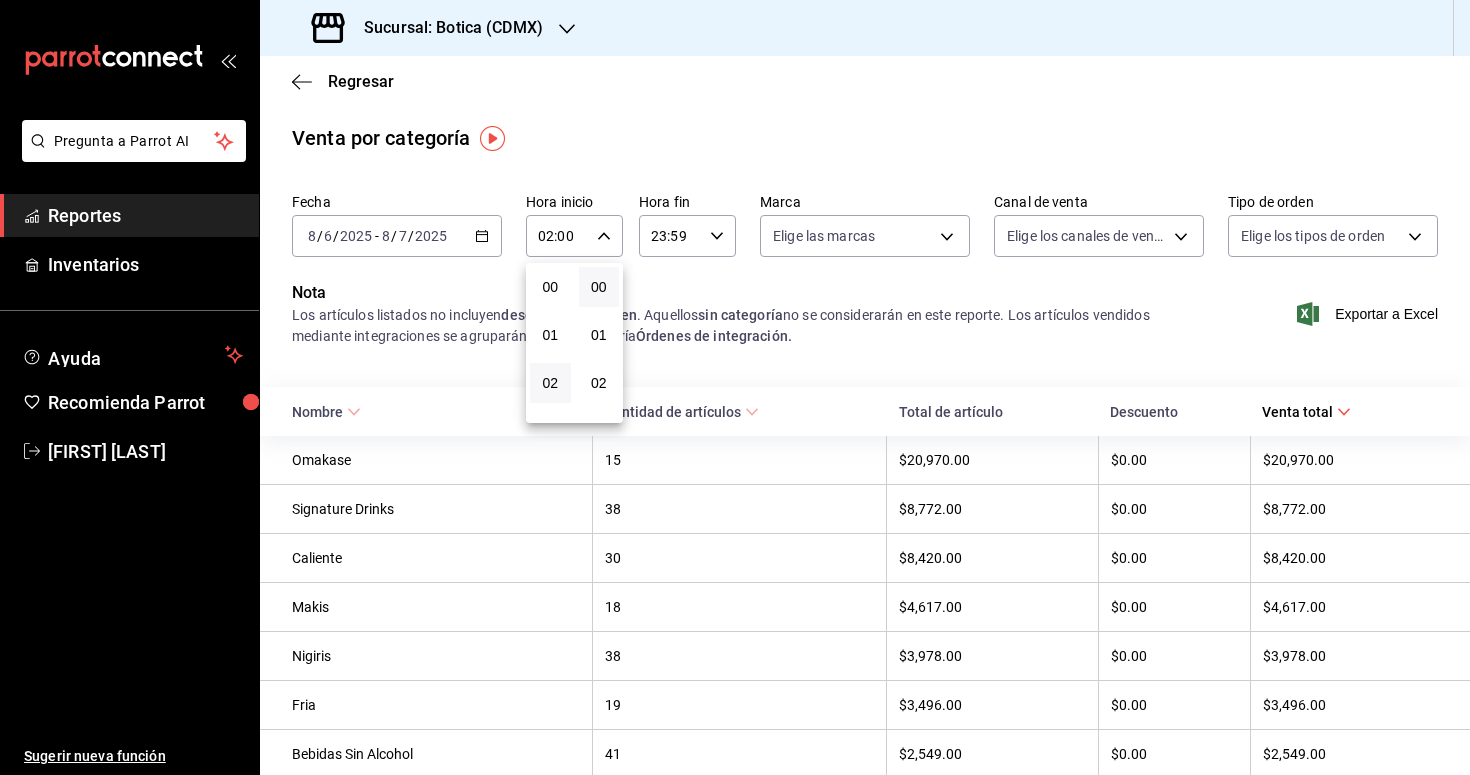 click at bounding box center [735, 387] 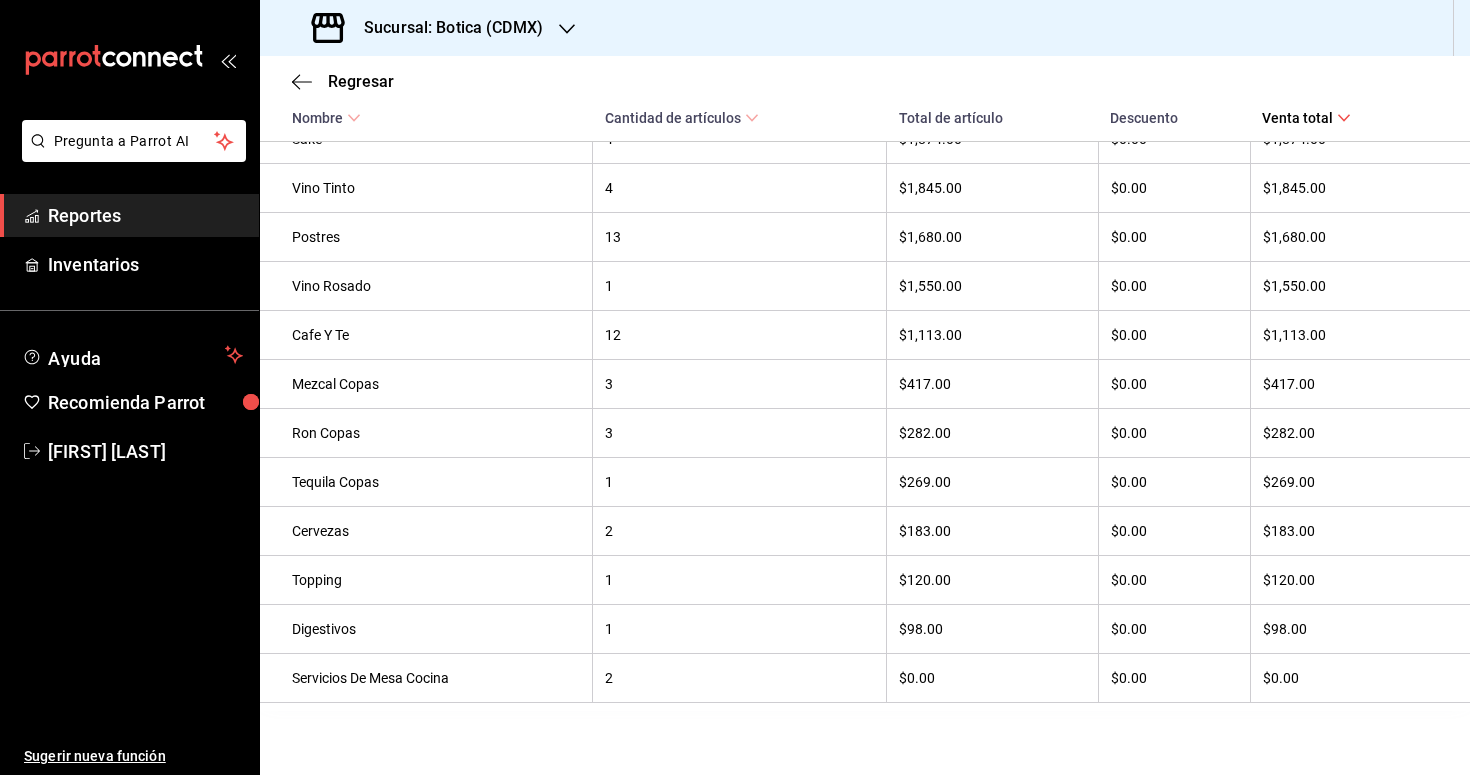 scroll, scrollTop: 0, scrollLeft: 0, axis: both 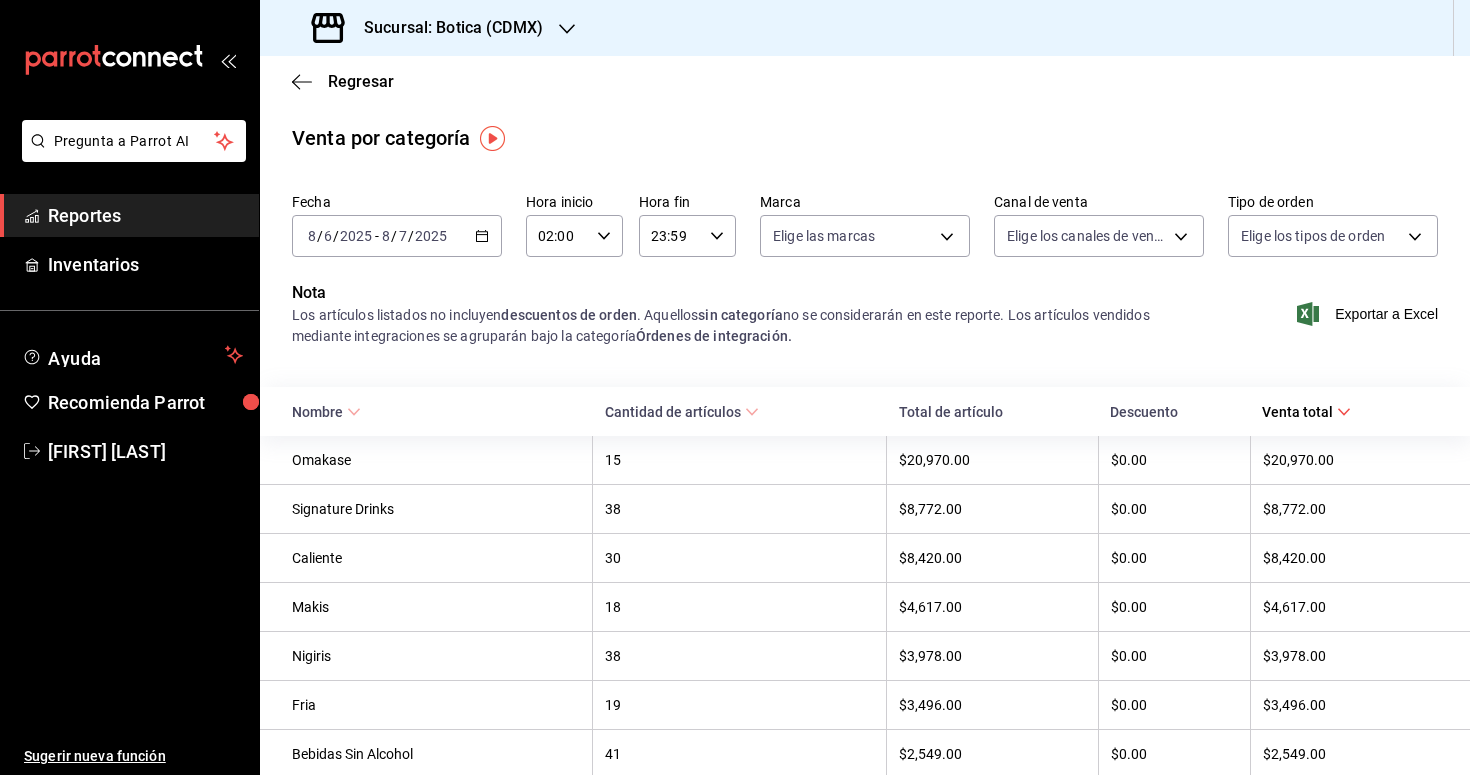 click on "Reportes" at bounding box center [145, 215] 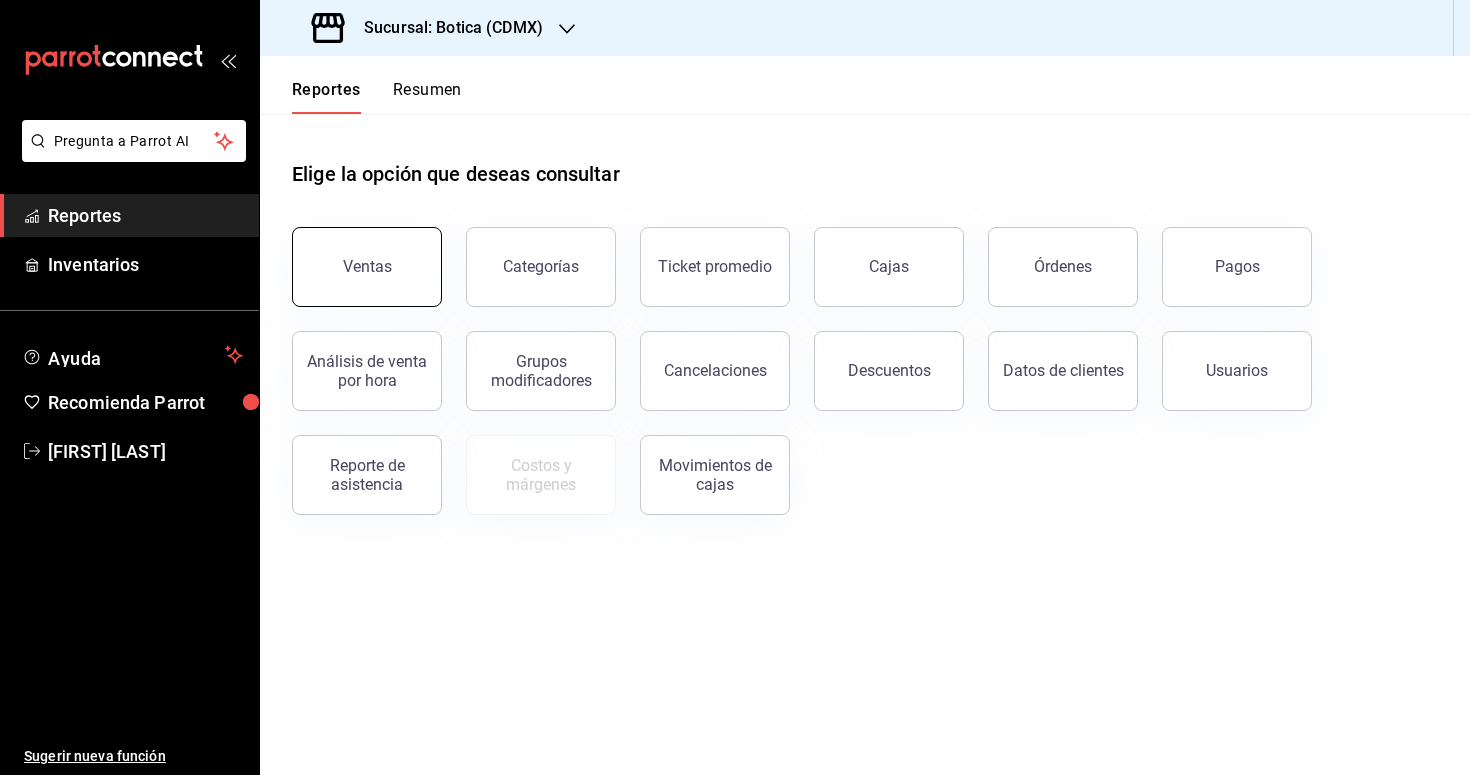 click on "Ventas" at bounding box center (367, 267) 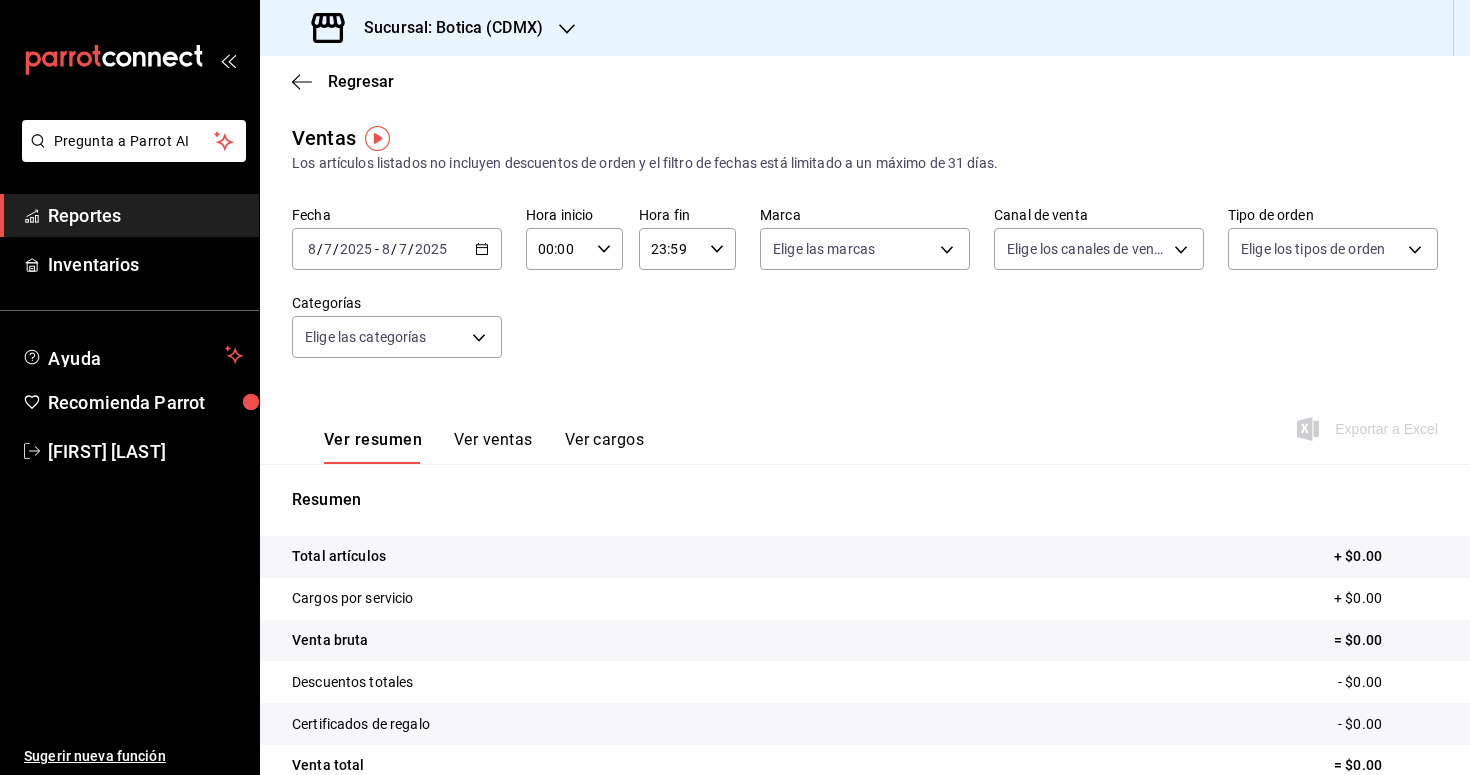 click on "2025-08-07 8 / 7 / 2025 - 2025-08-07 8 / 7 / 2025" at bounding box center (397, 249) 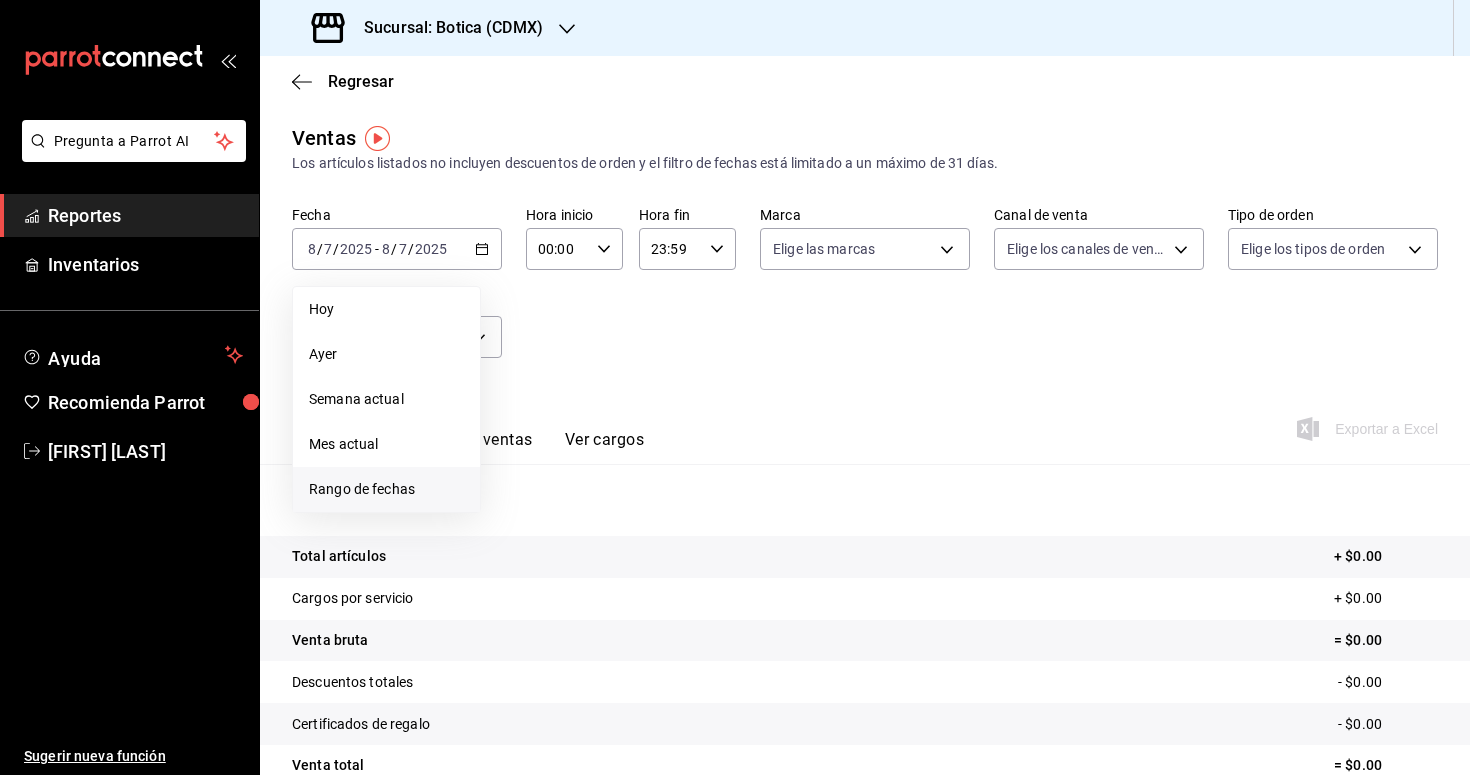 click on "Rango de fechas" at bounding box center [386, 489] 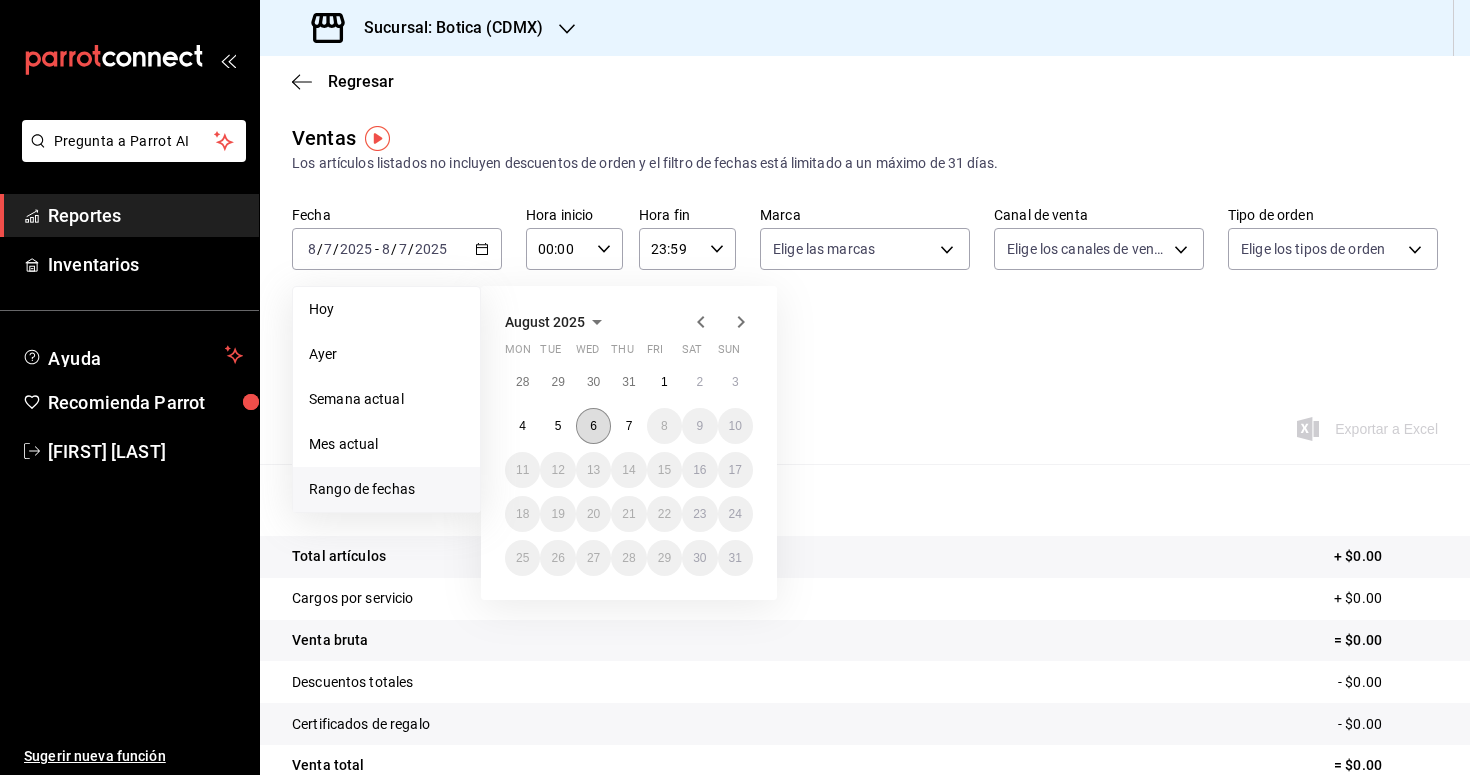 click on "6" at bounding box center [593, 426] 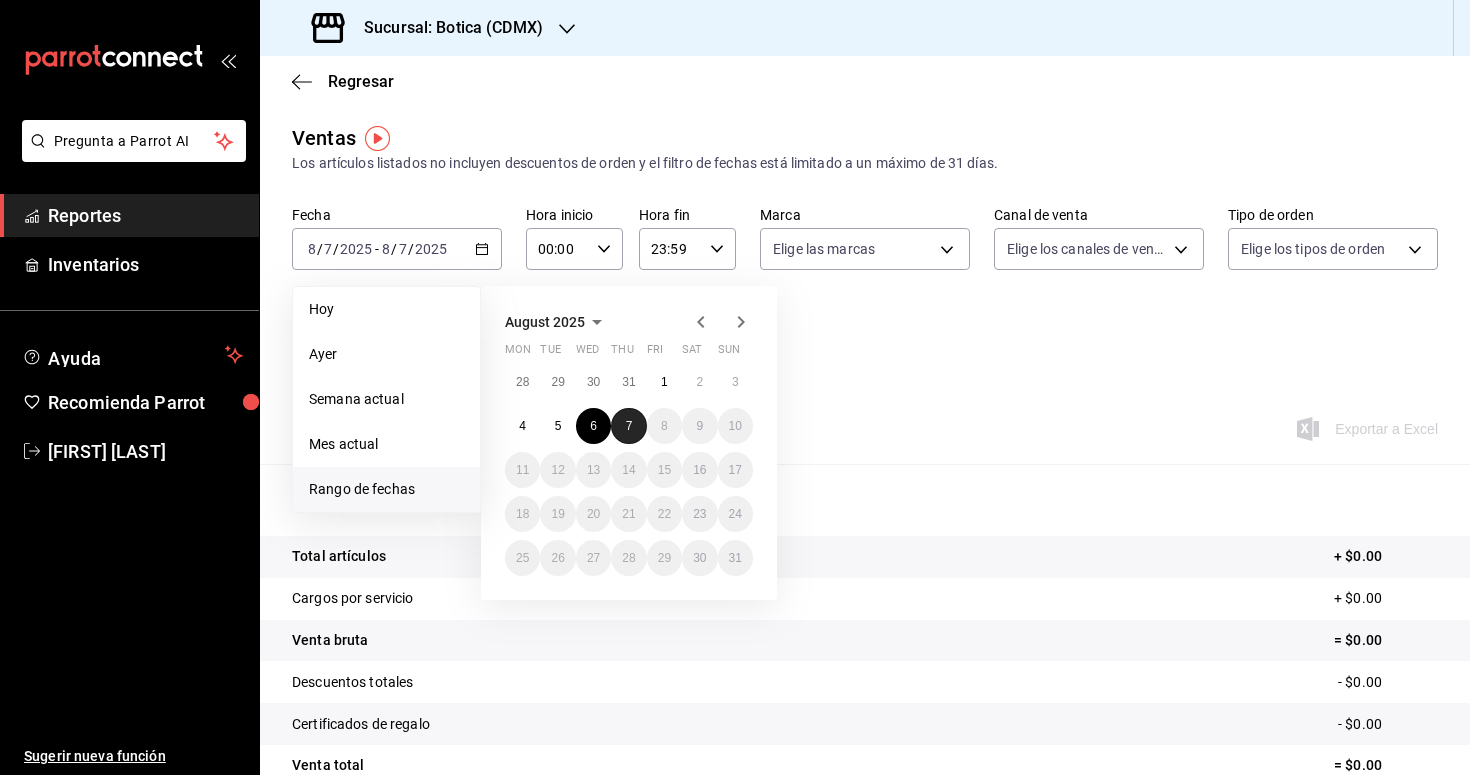 click on "7" at bounding box center [628, 426] 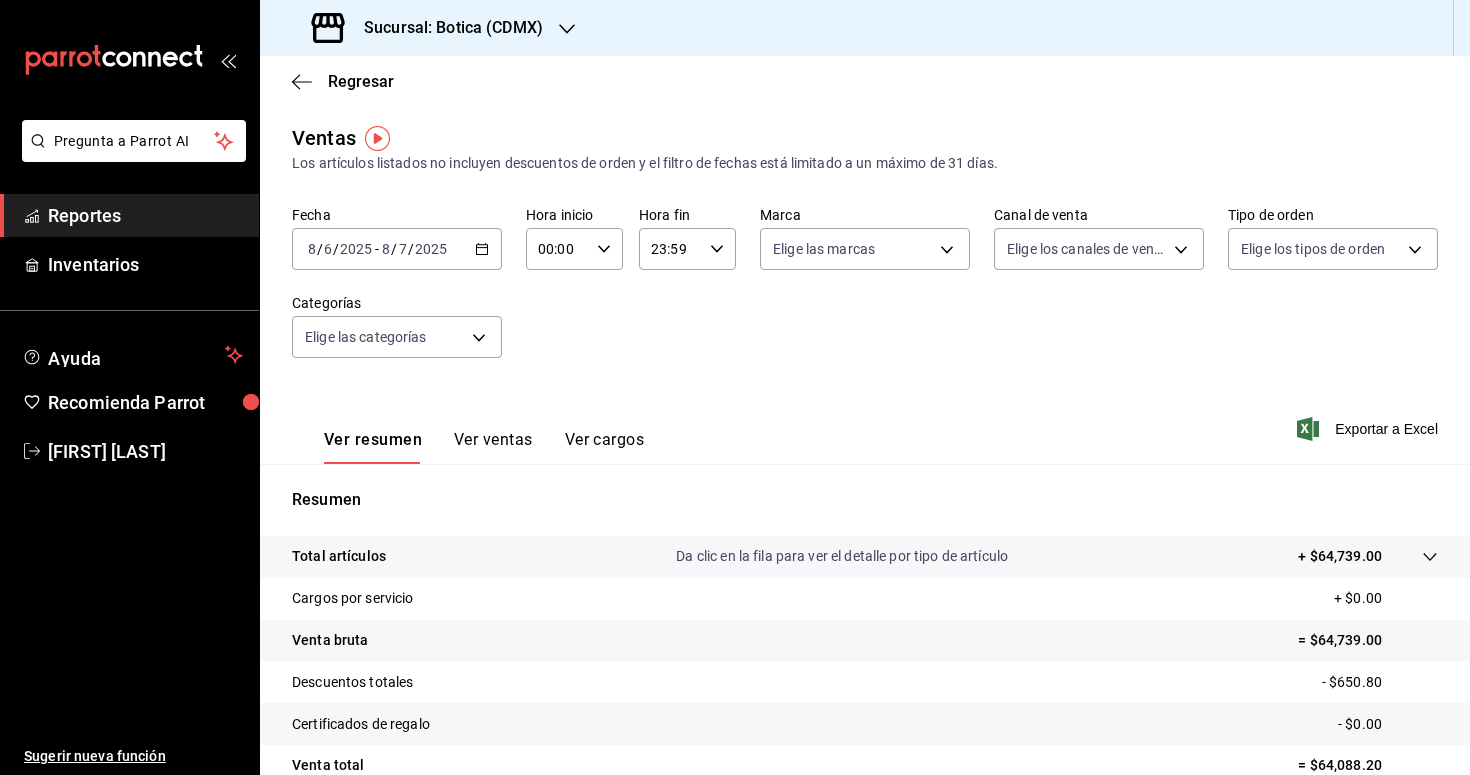 click 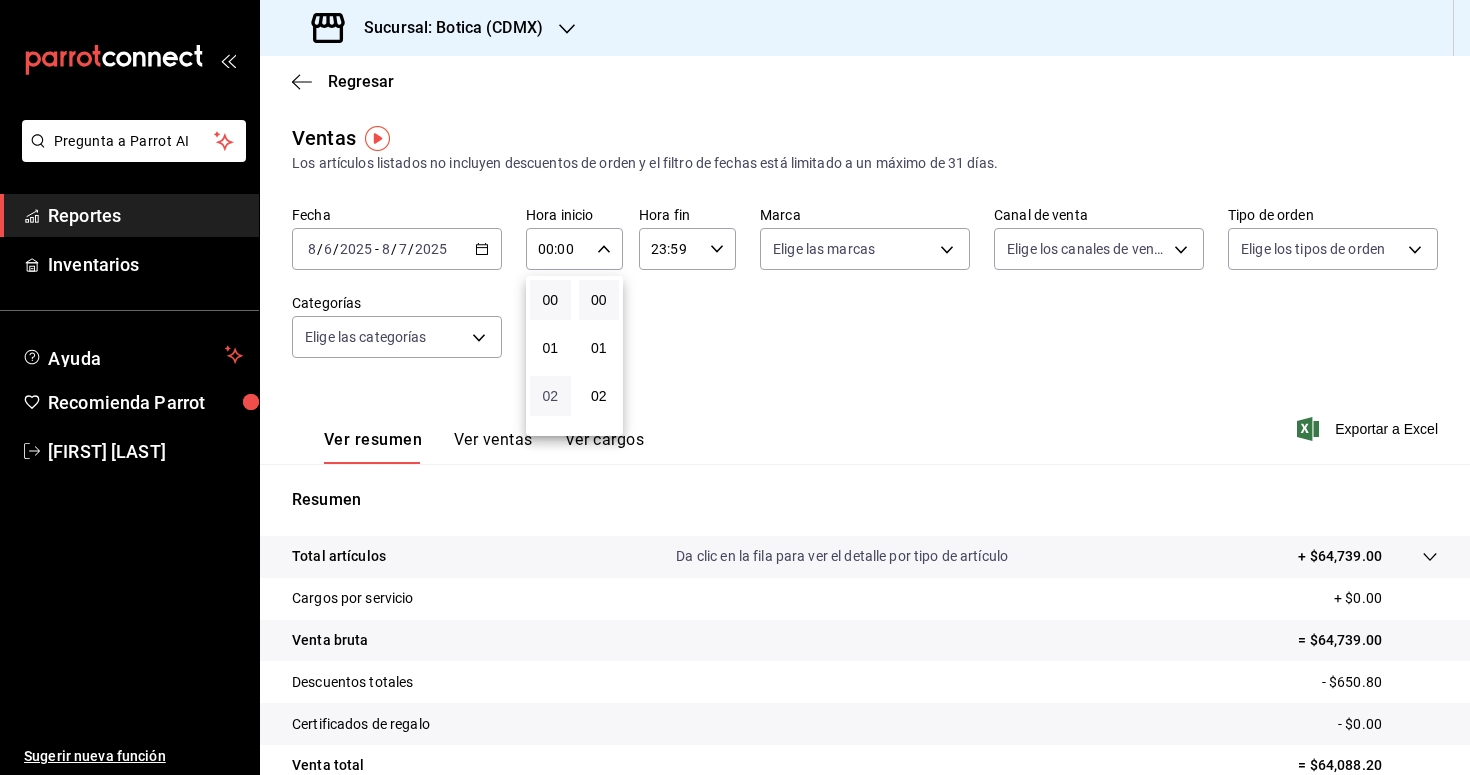 click on "02" at bounding box center (550, 396) 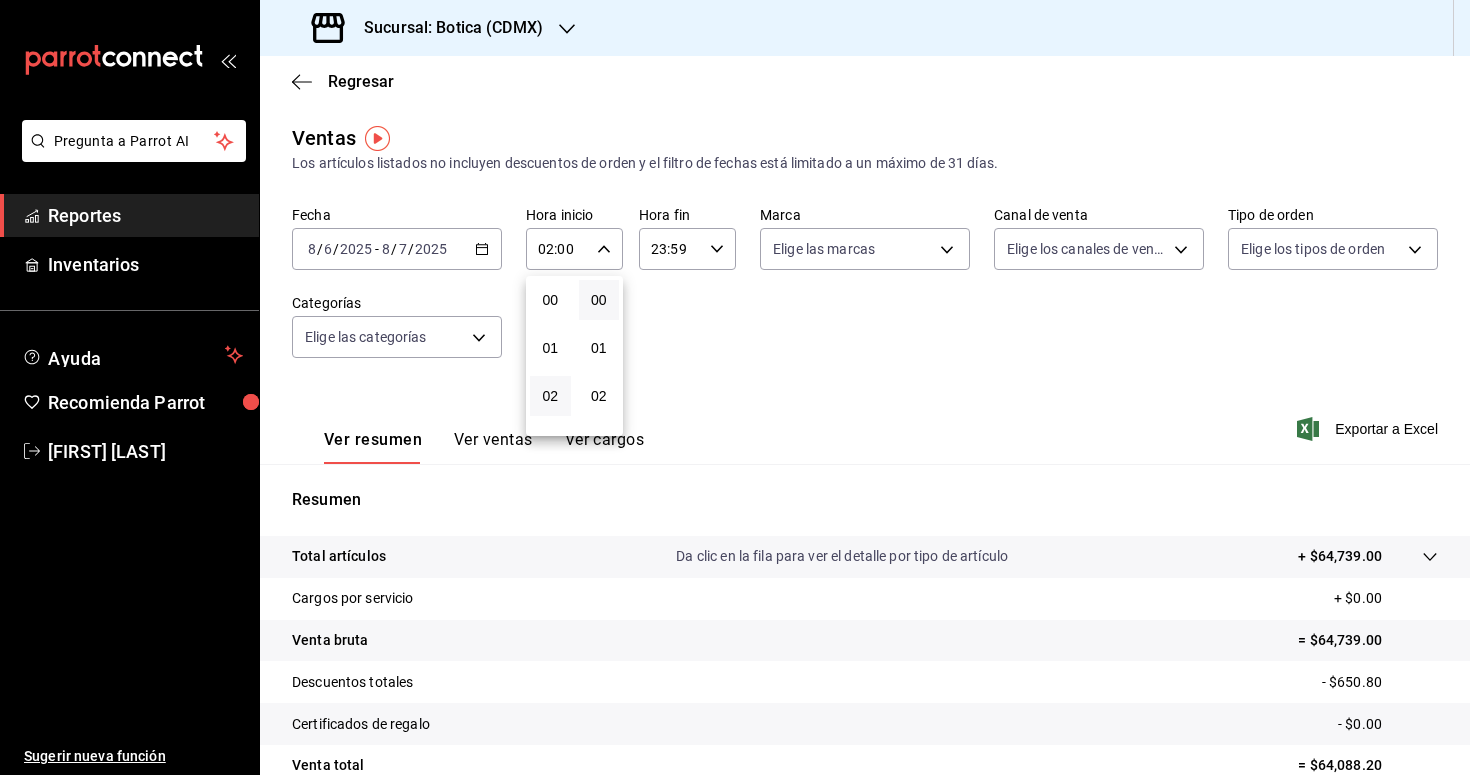 click at bounding box center (735, 387) 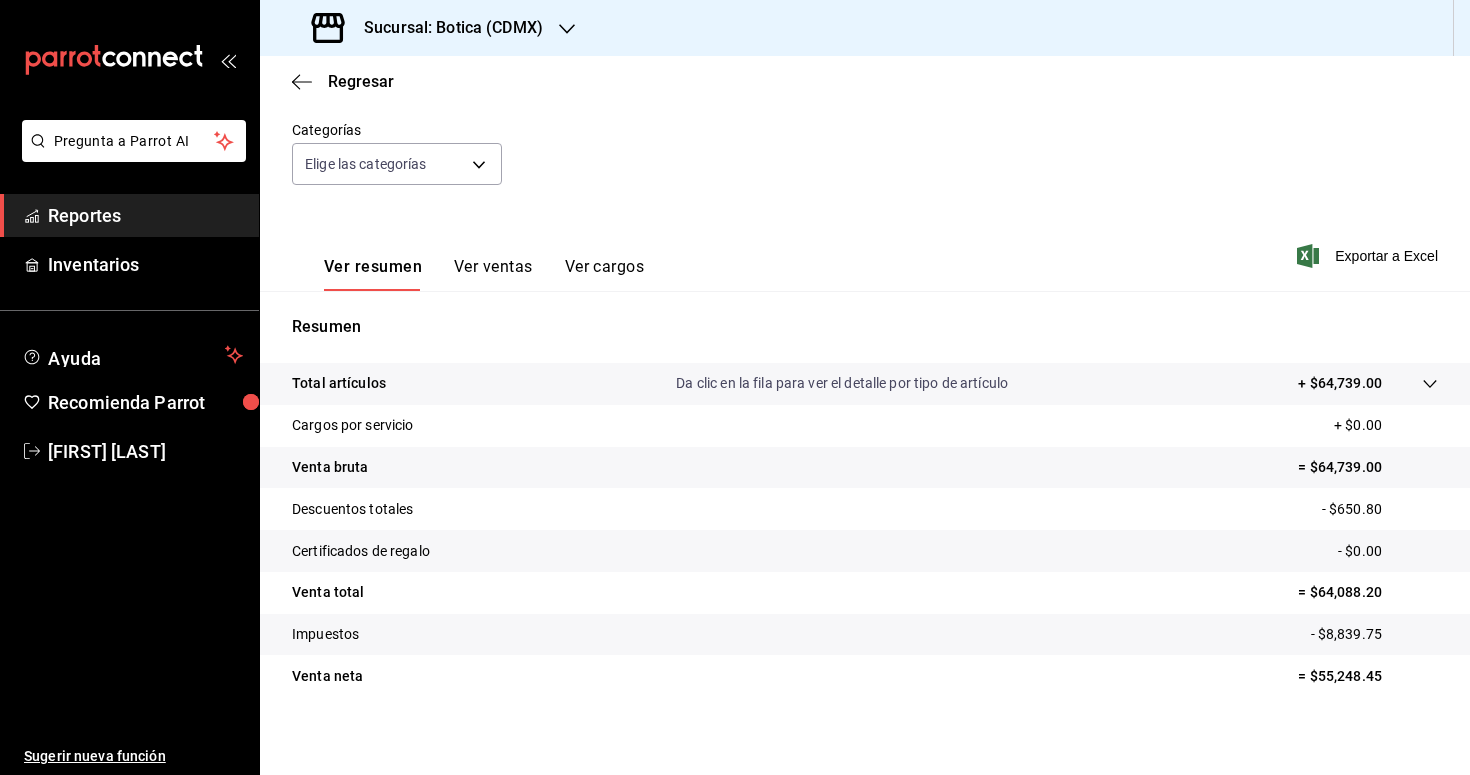 scroll, scrollTop: 183, scrollLeft: 0, axis: vertical 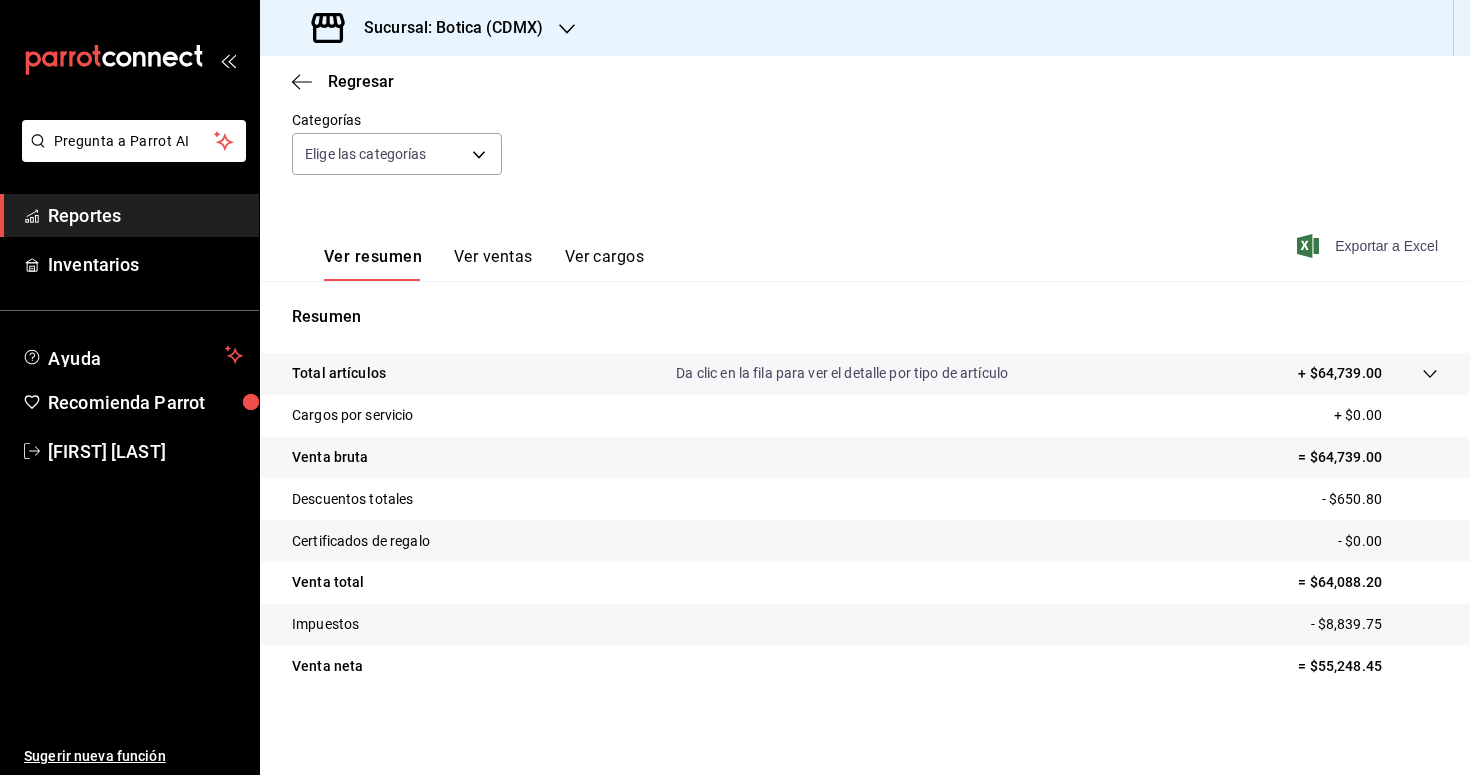 click on "Exportar a Excel" at bounding box center (1369, 246) 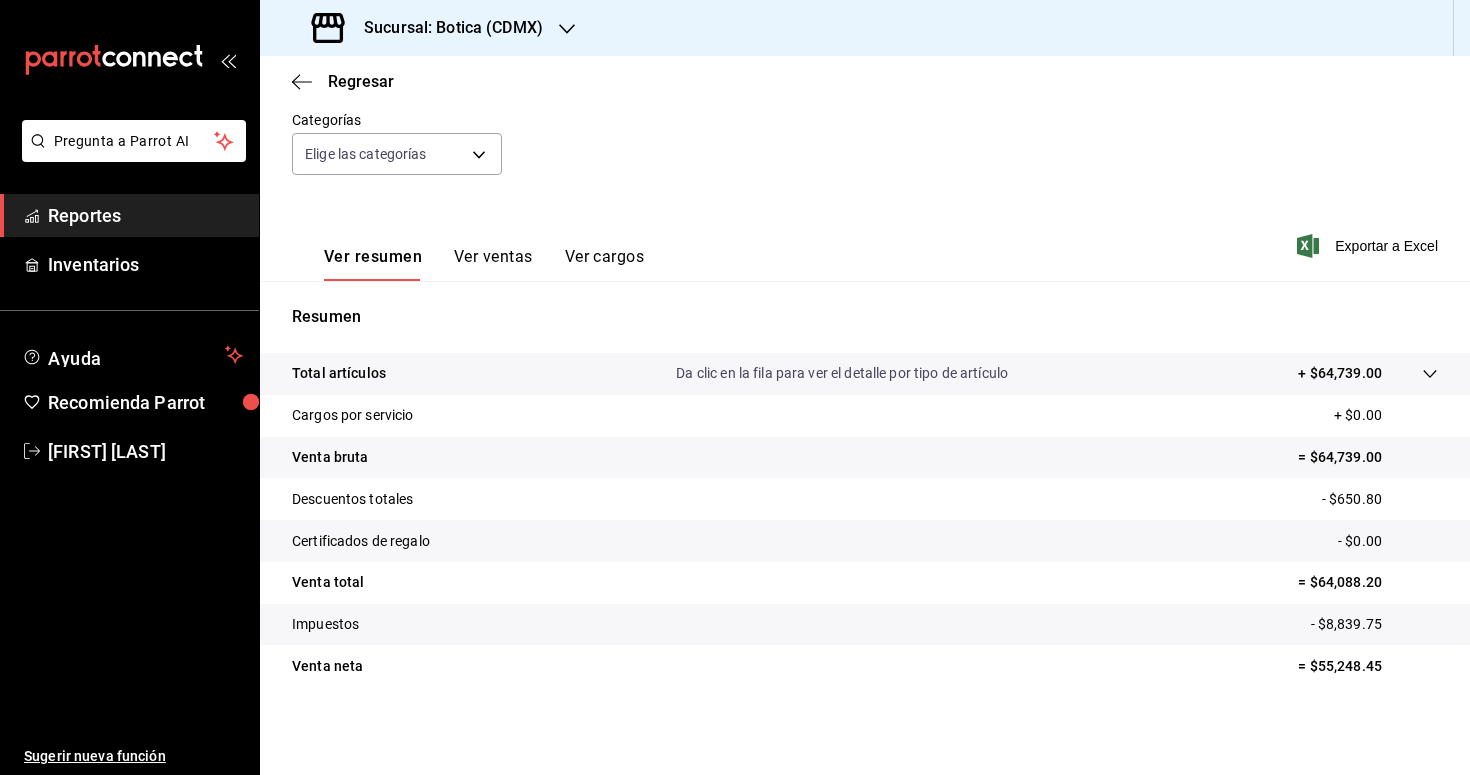 click on "Reportes" at bounding box center (145, 215) 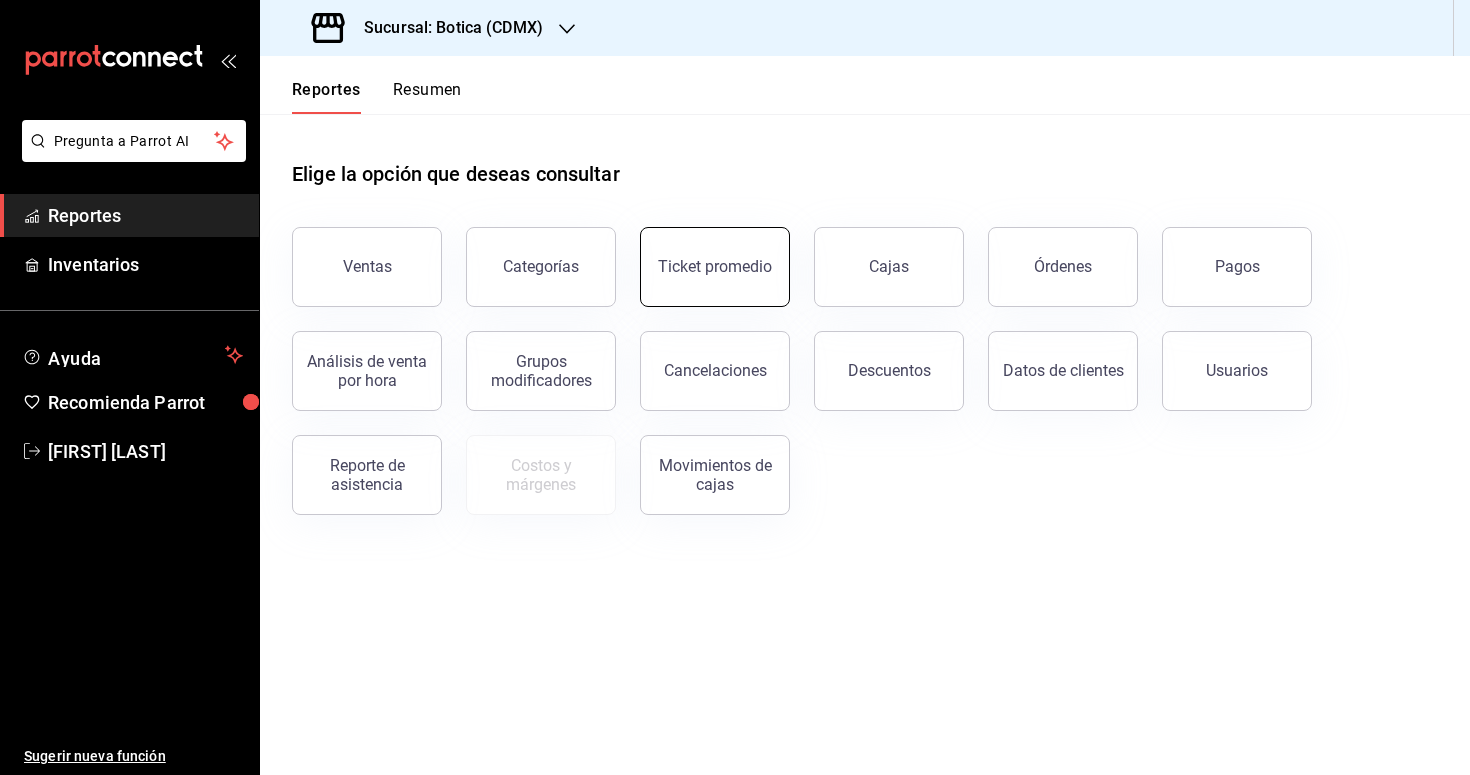 click on "Ticket promedio" at bounding box center (715, 266) 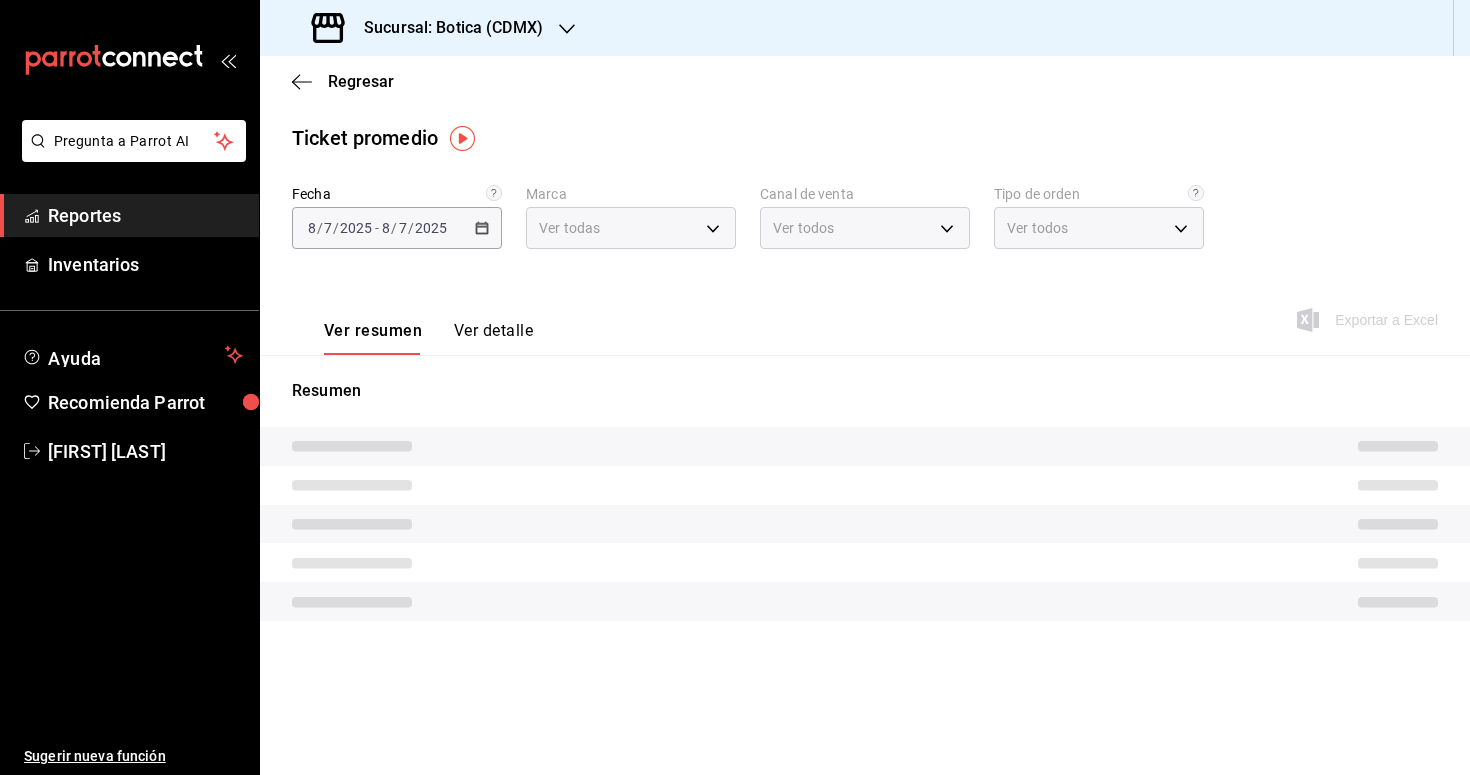 type on "d5352a43-907b-4cea-af89-ed5f283426a2" 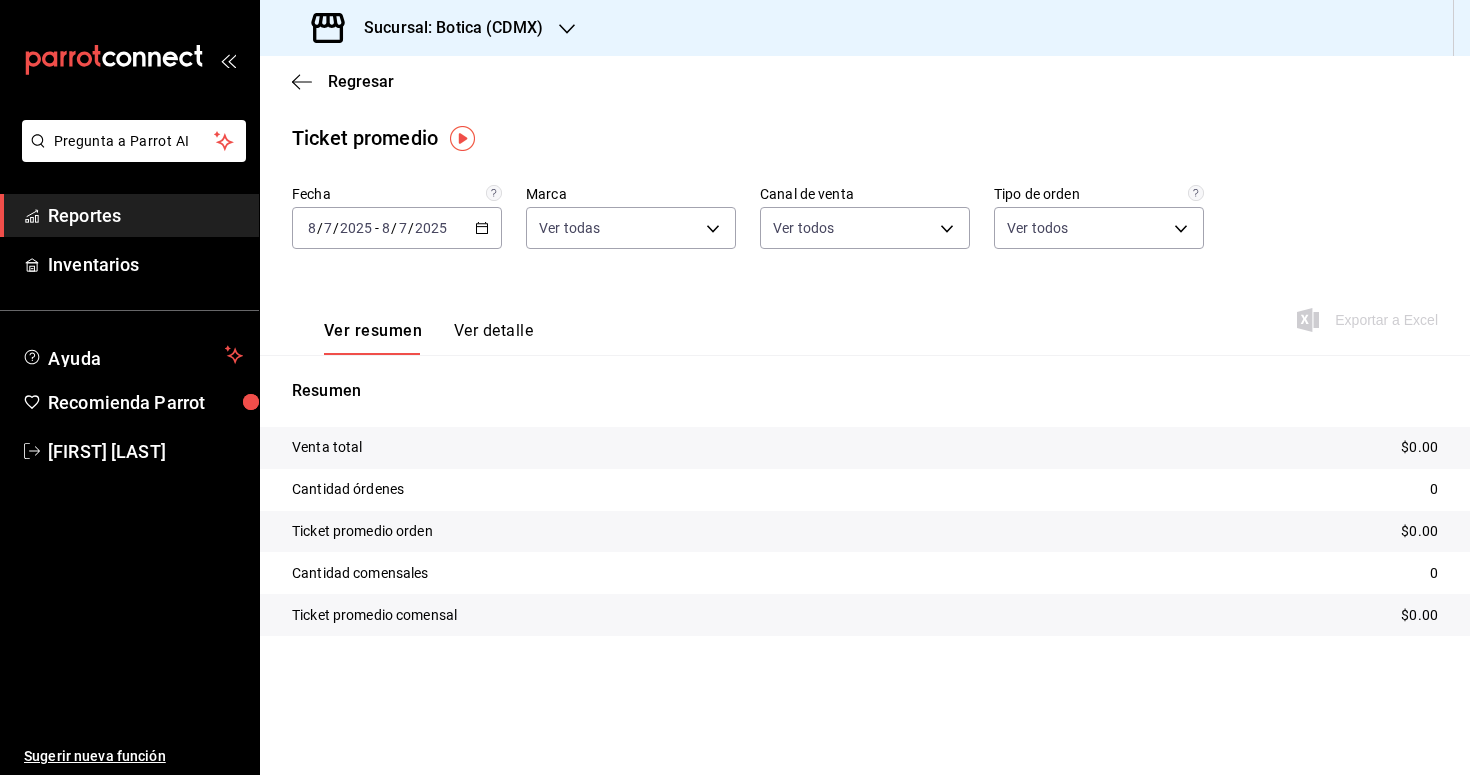click 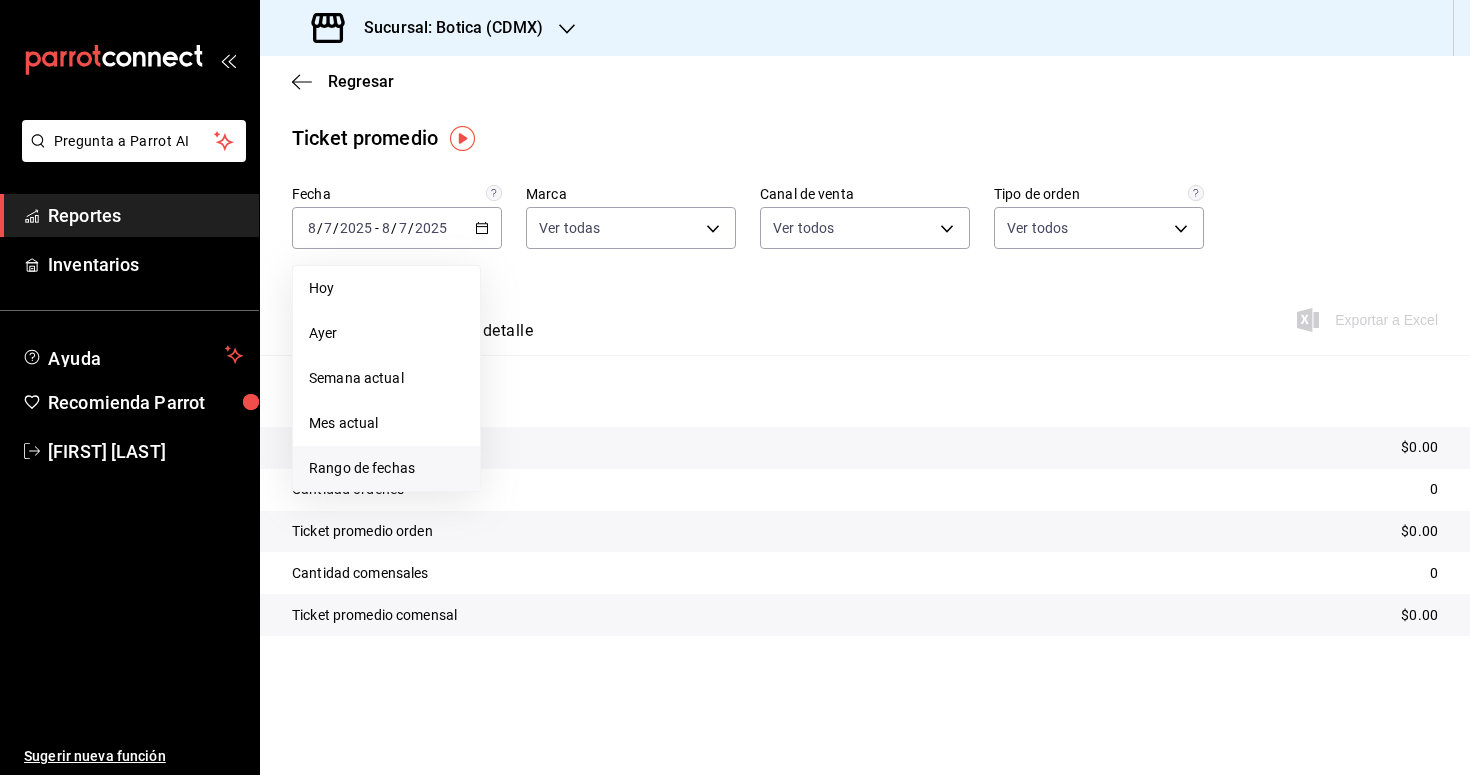 click on "Rango de fechas" at bounding box center [386, 468] 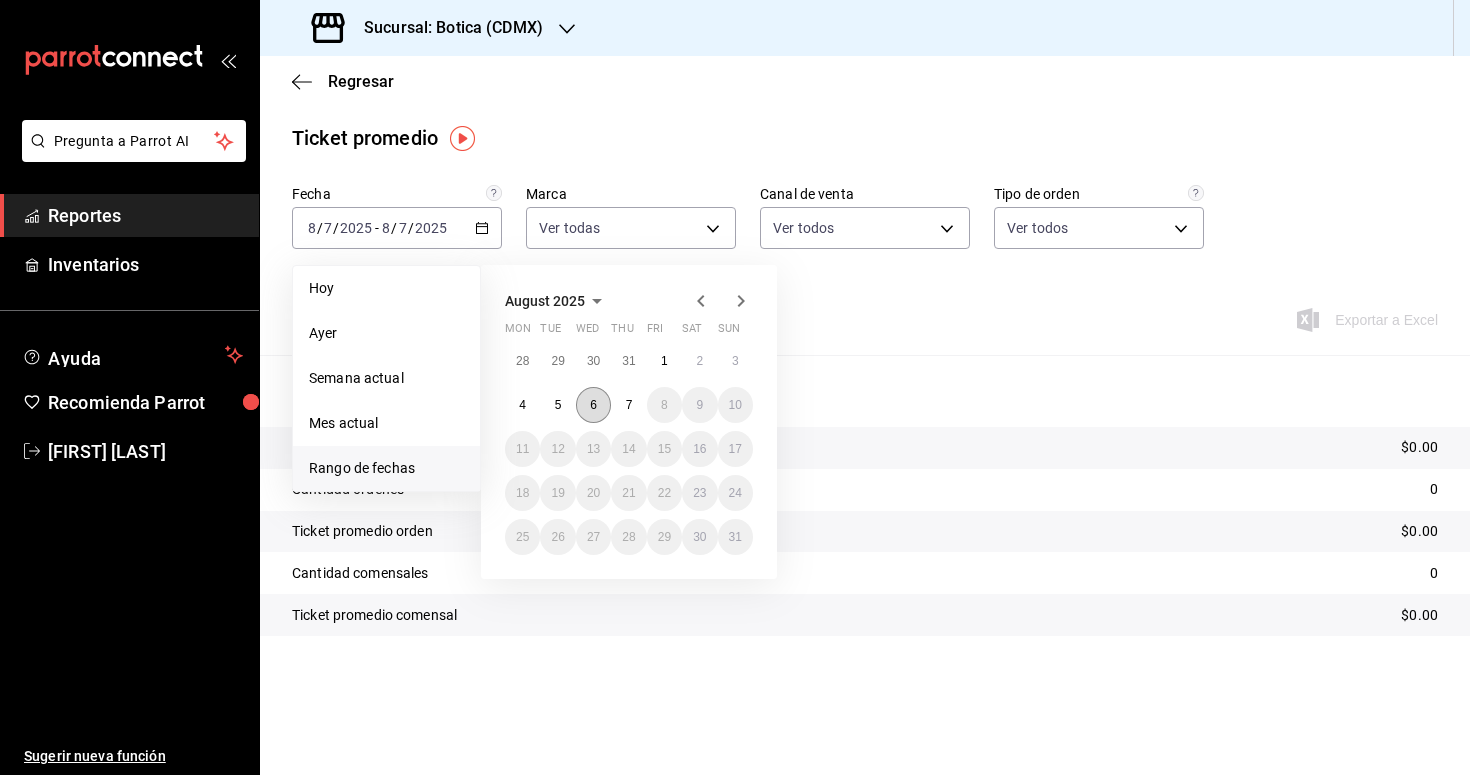 click on "6" at bounding box center (593, 405) 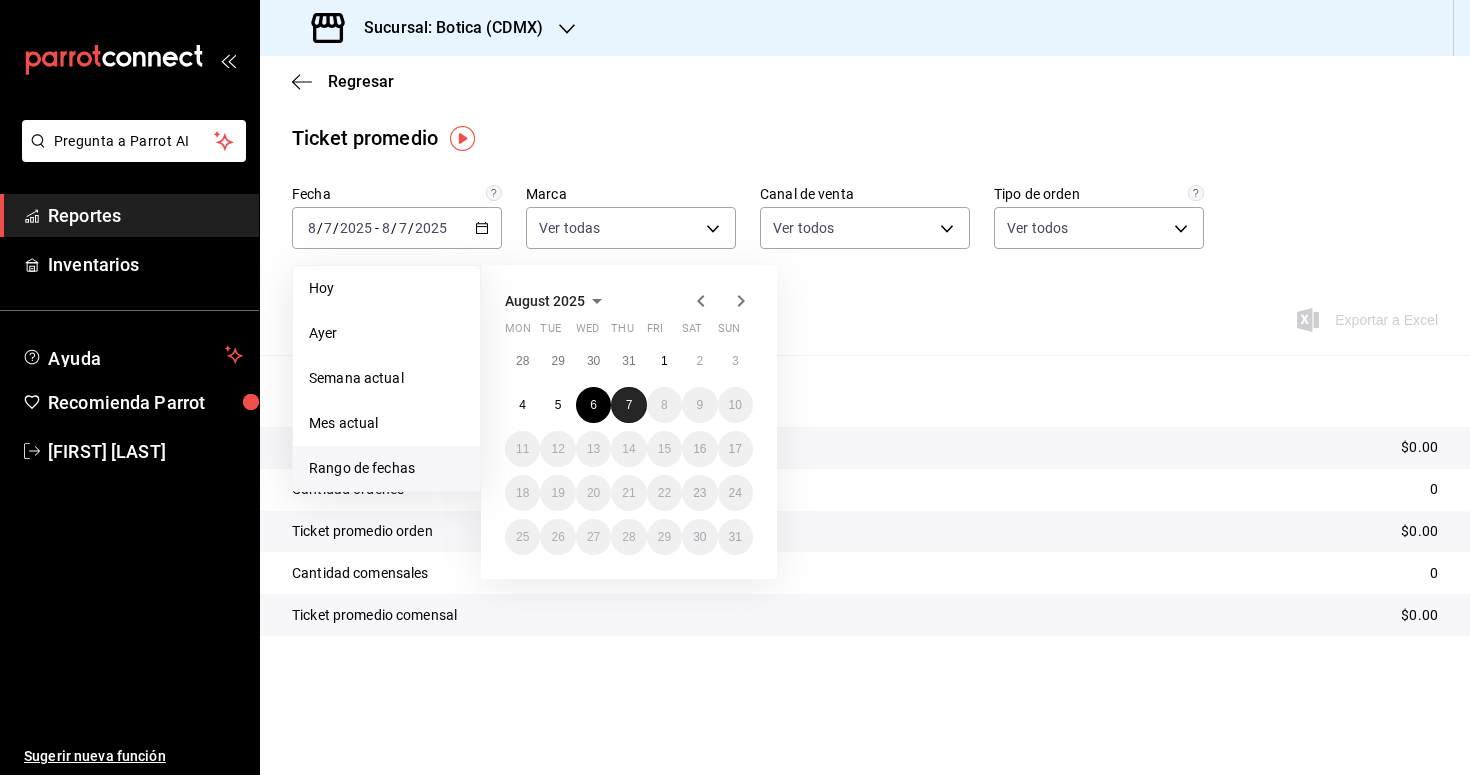 click on "7" at bounding box center (628, 405) 